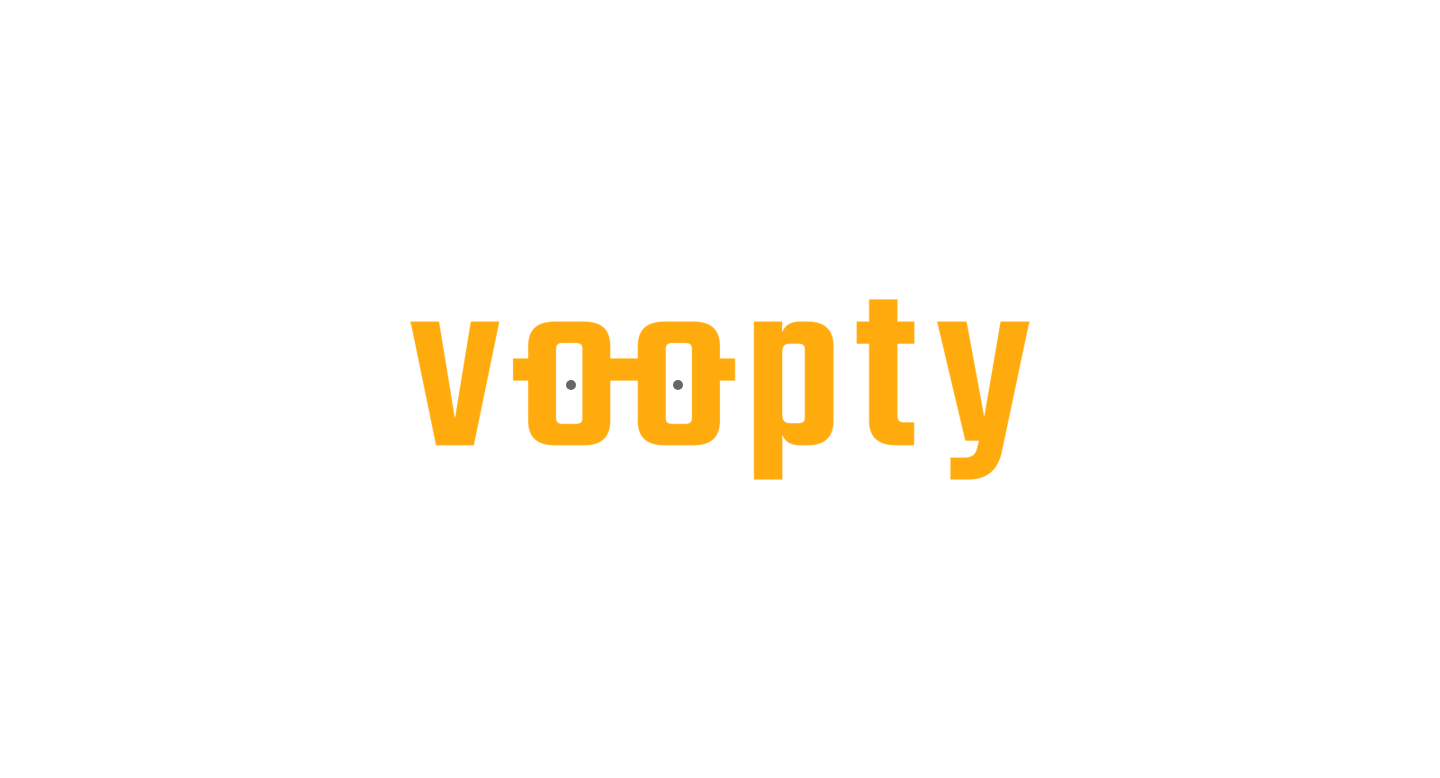 scroll, scrollTop: 0, scrollLeft: 0, axis: both 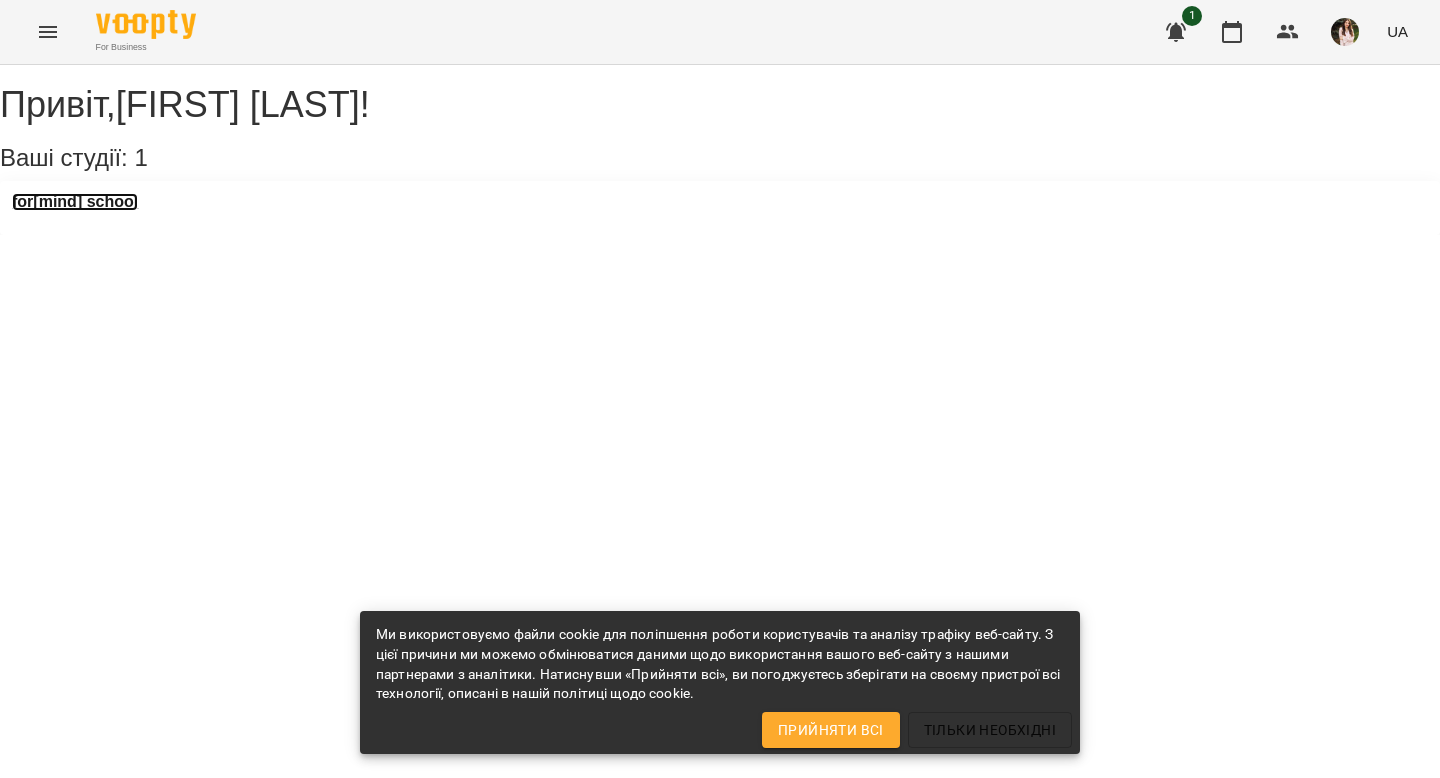 click on "for[mind] school" at bounding box center [75, 202] 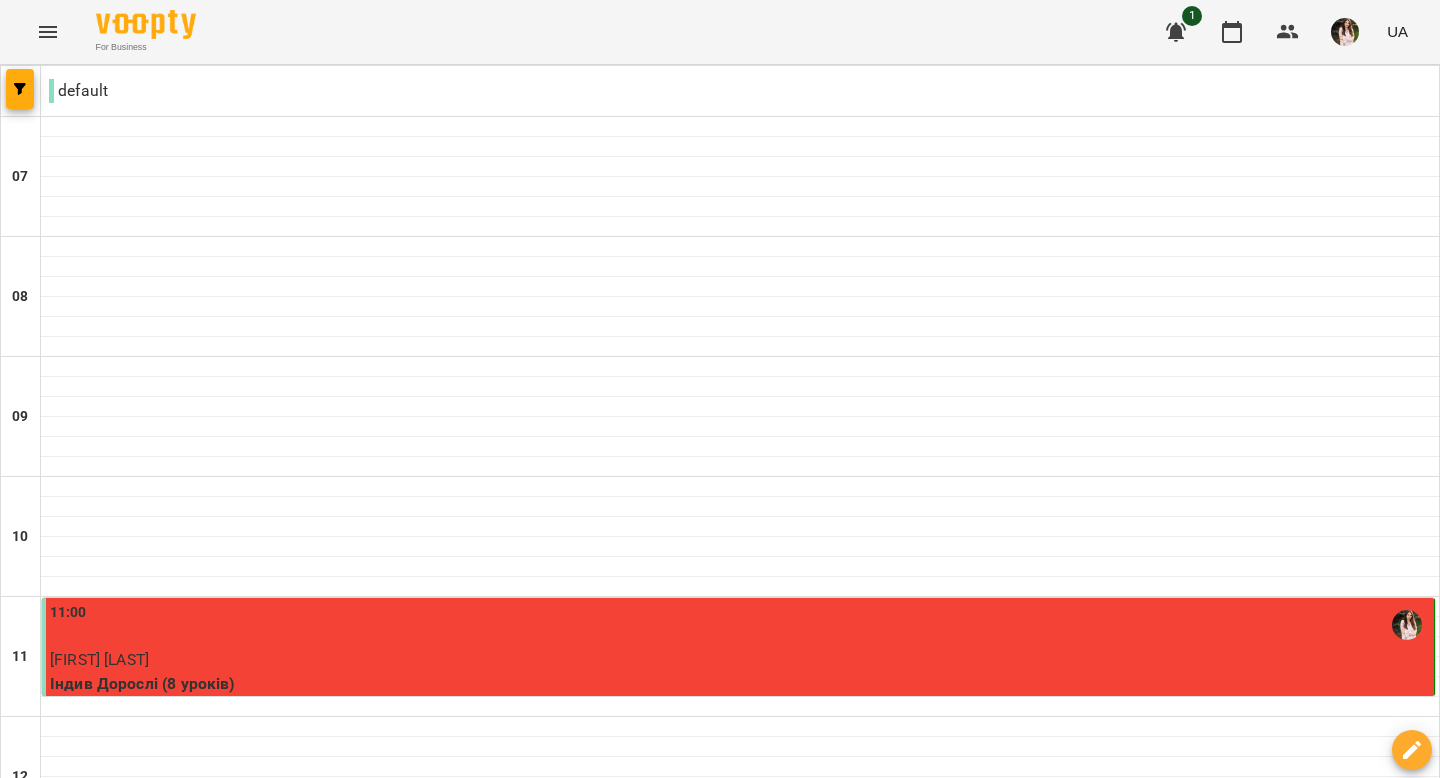 click on "01 серп" at bounding box center (999, 2082) 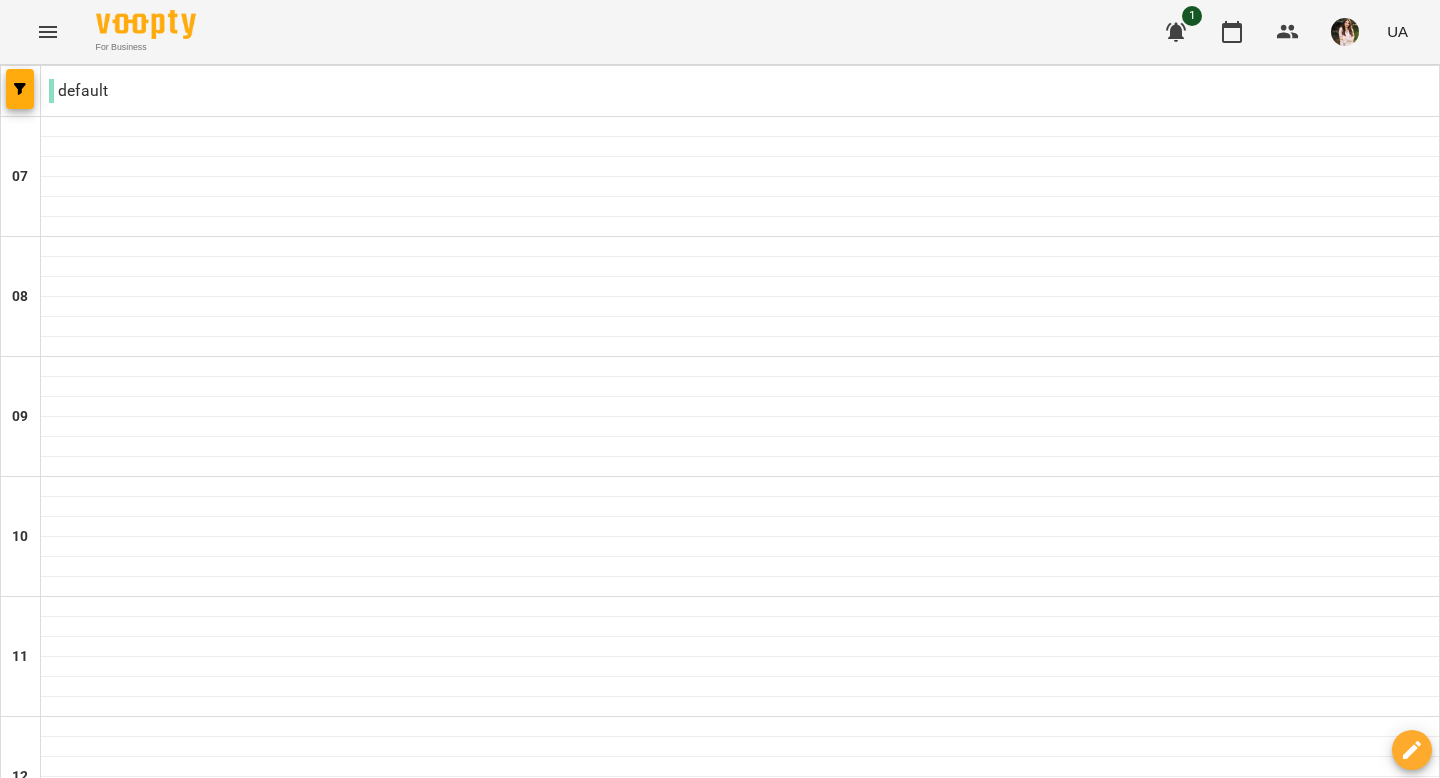 click at bounding box center [819, 2128] 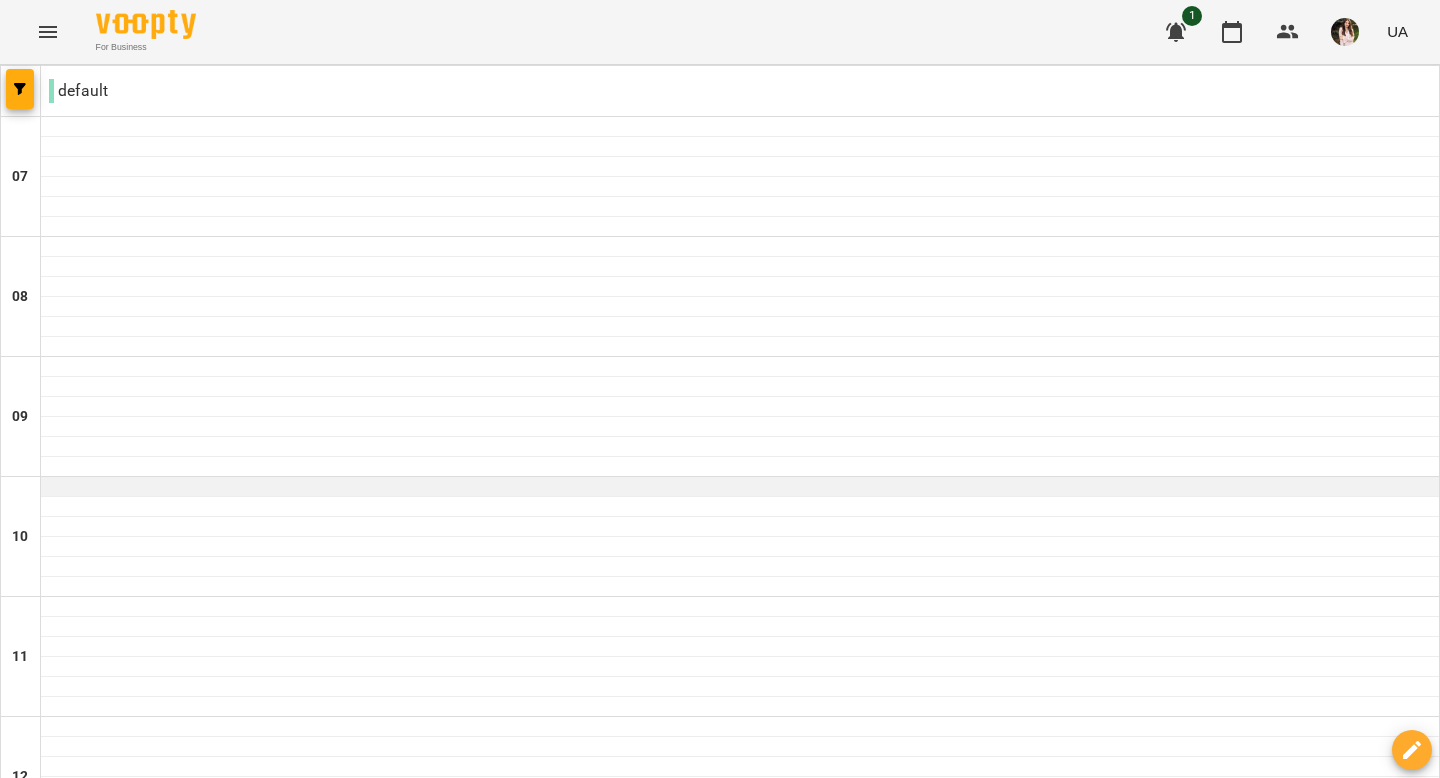 click at bounding box center [740, 487] 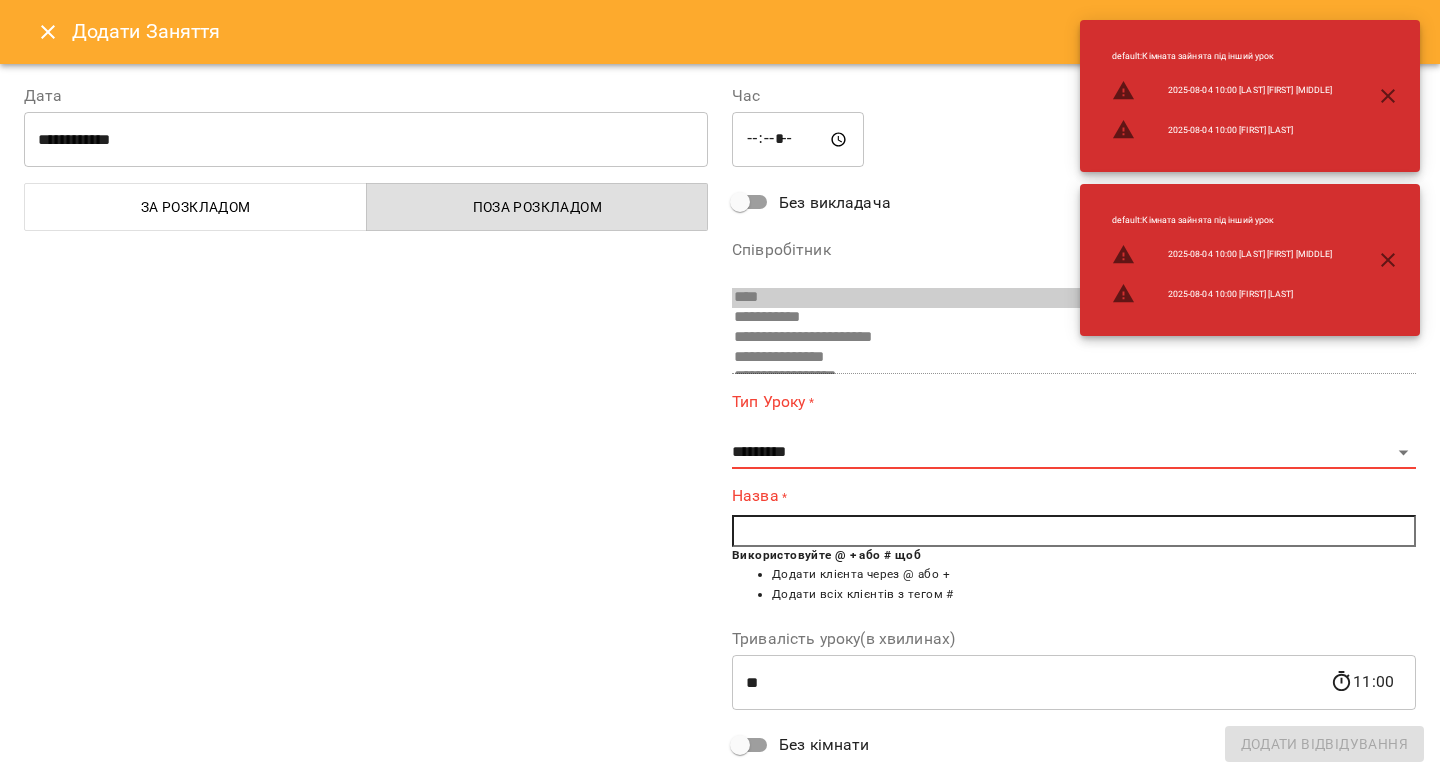 click at bounding box center [48, 32] 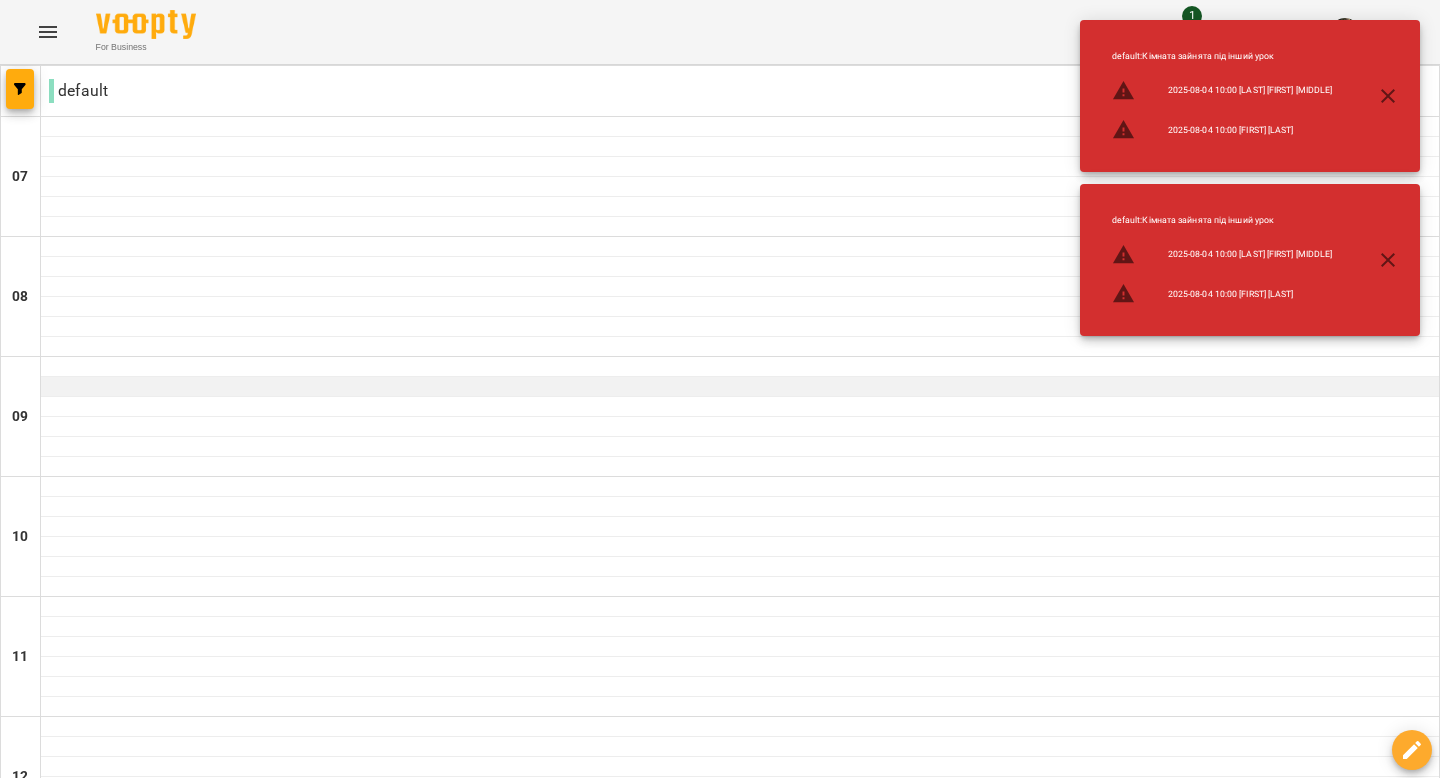 scroll, scrollTop: 152, scrollLeft: 0, axis: vertical 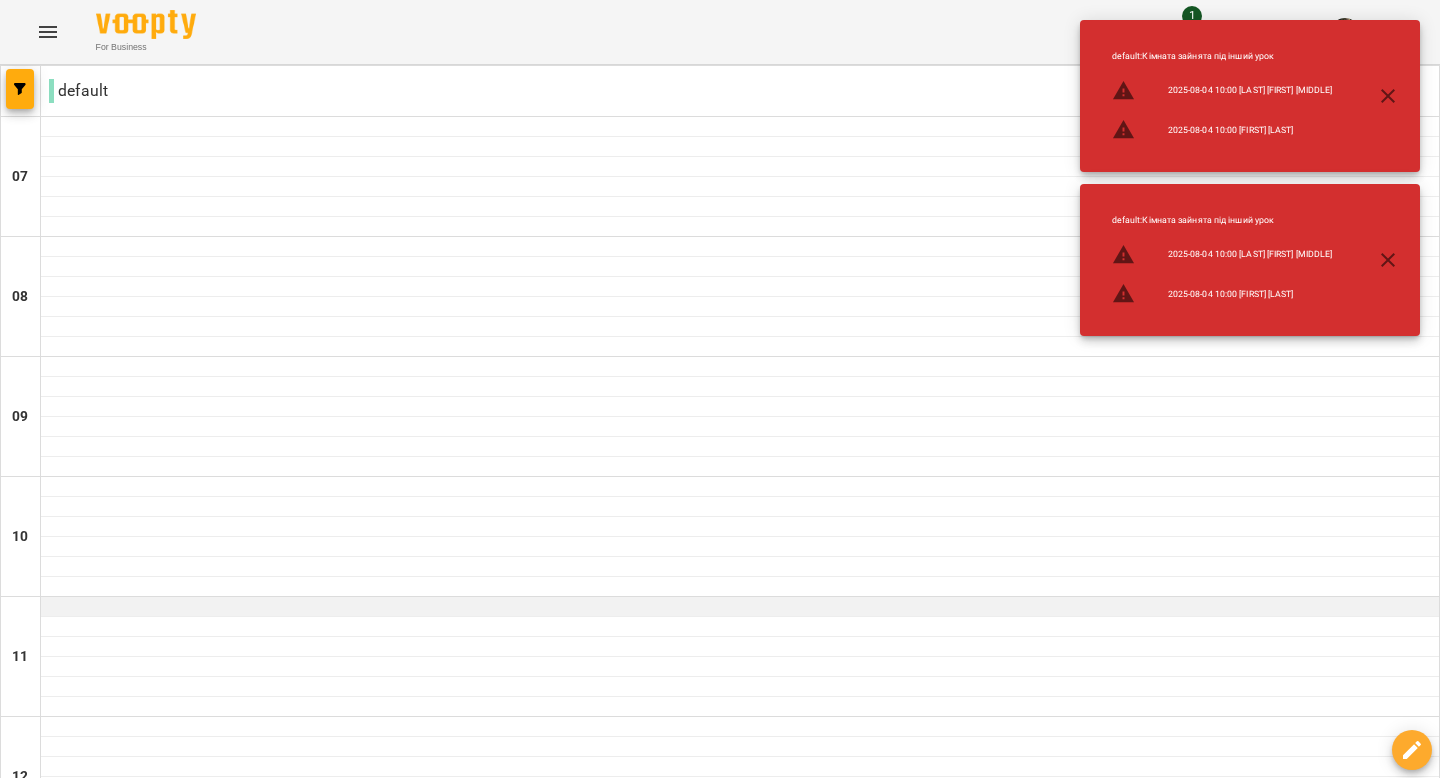 click at bounding box center [740, 607] 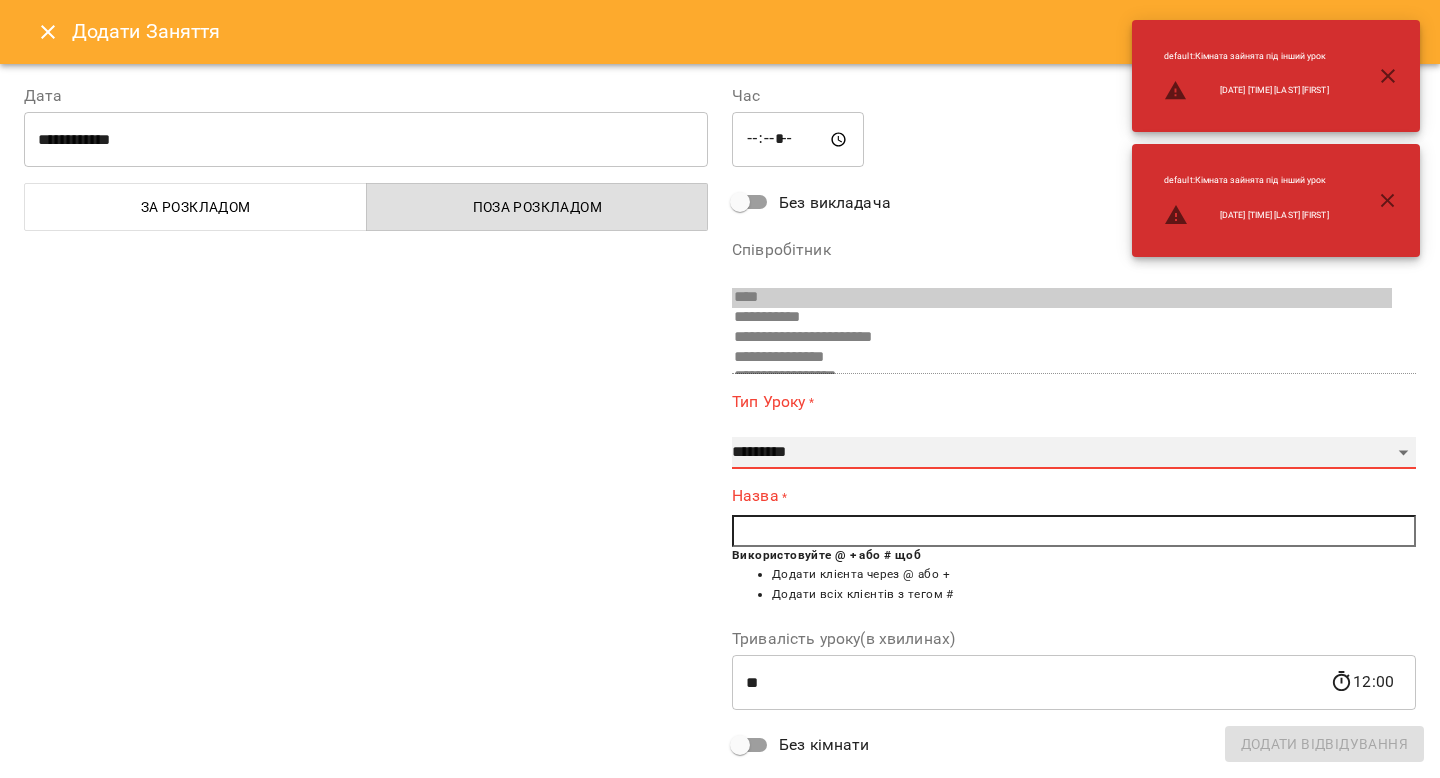 click on "**********" at bounding box center (1074, 453) 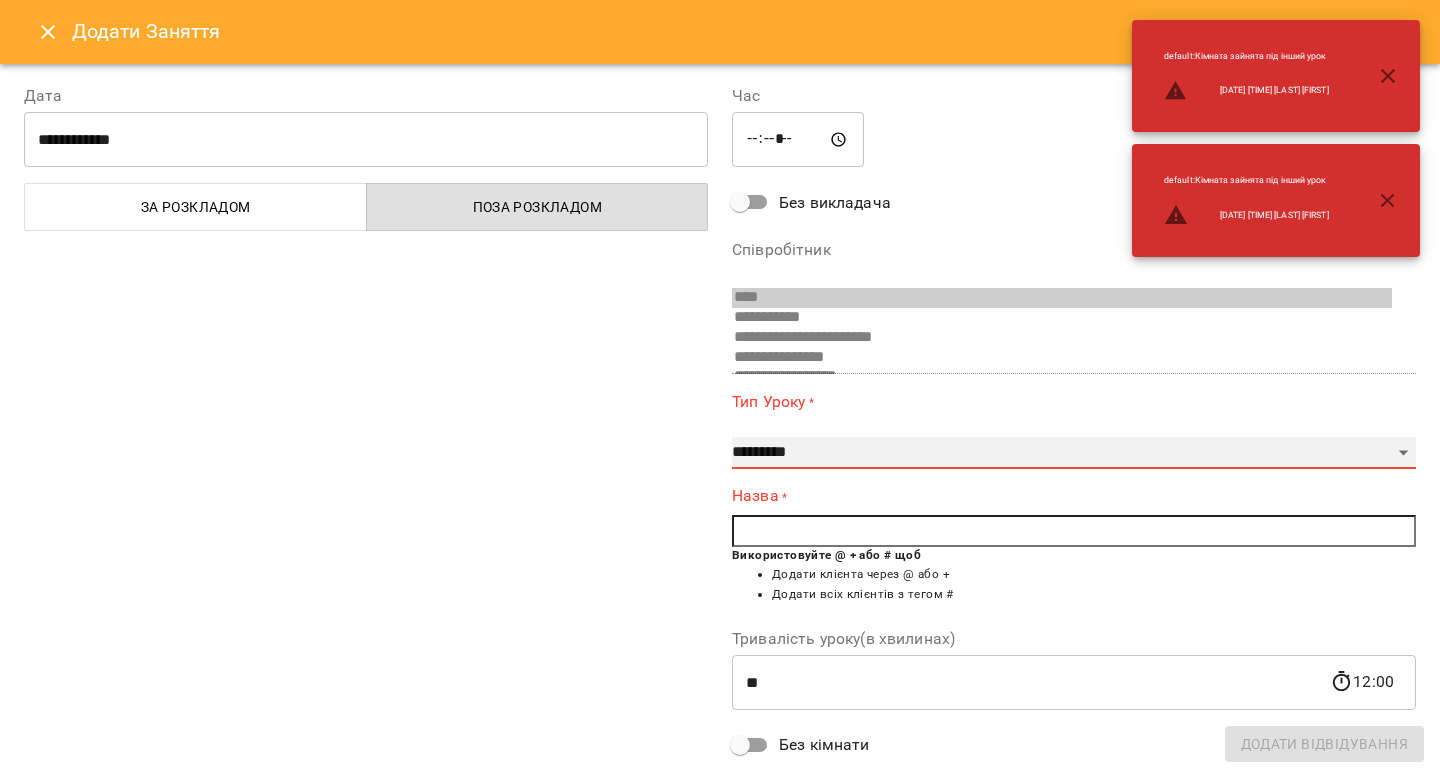 select on "**********" 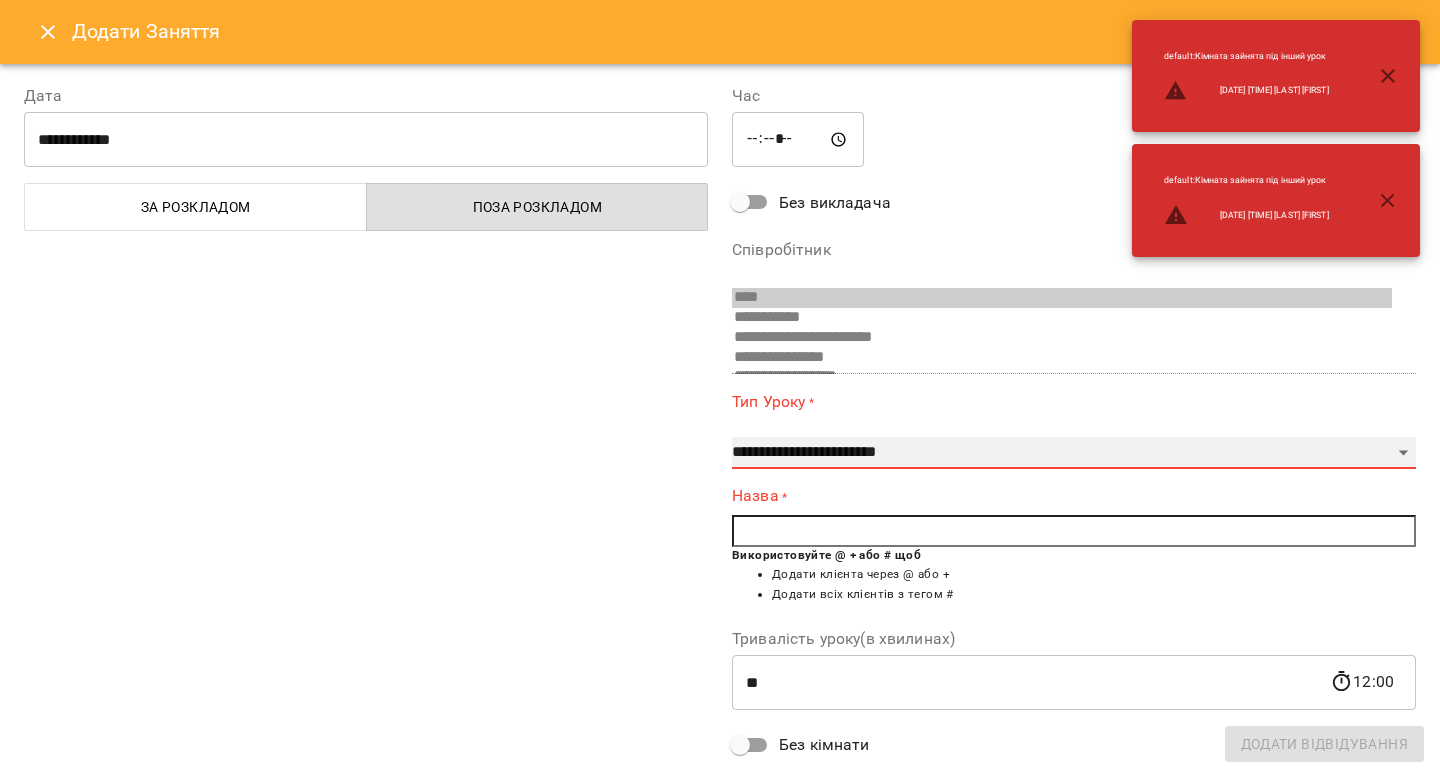 type on "**" 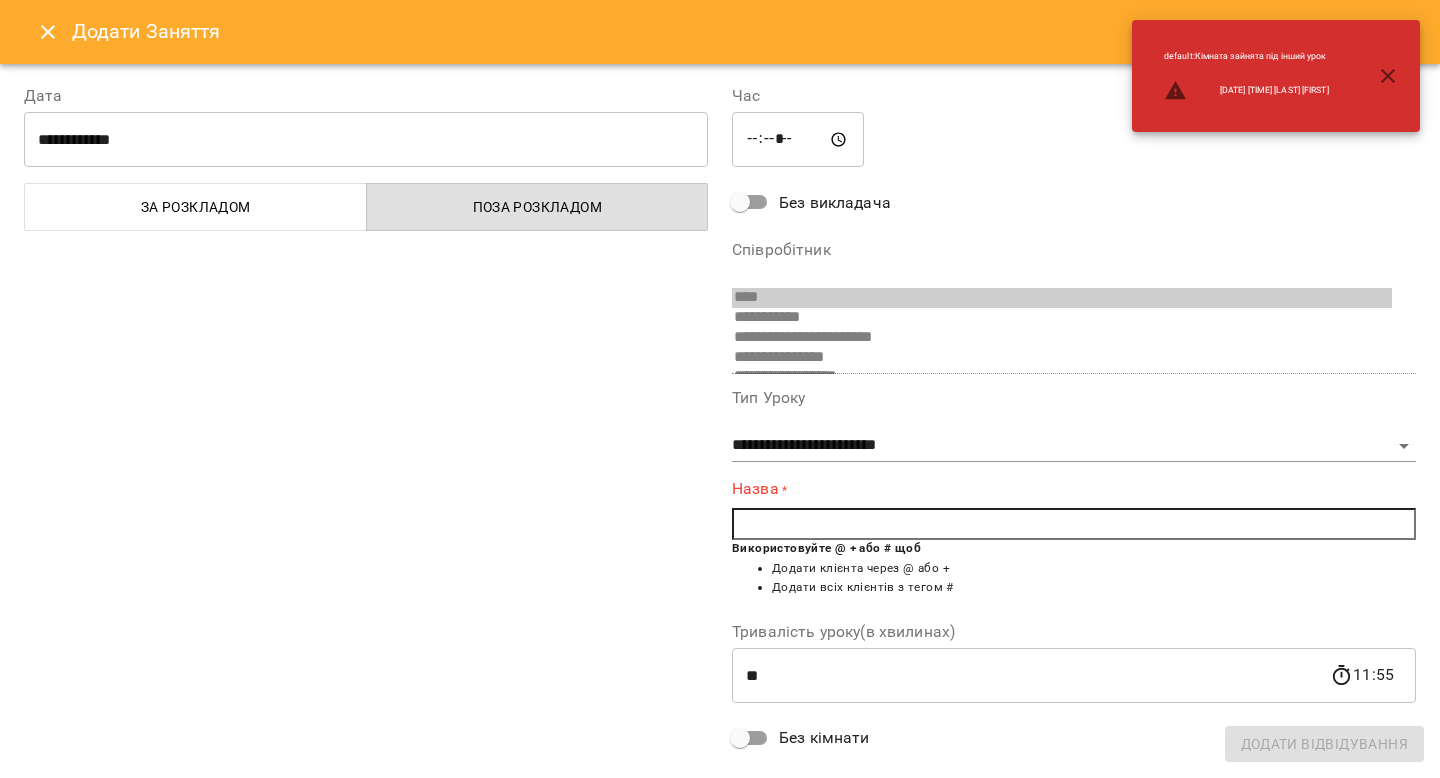 click at bounding box center (1074, 524) 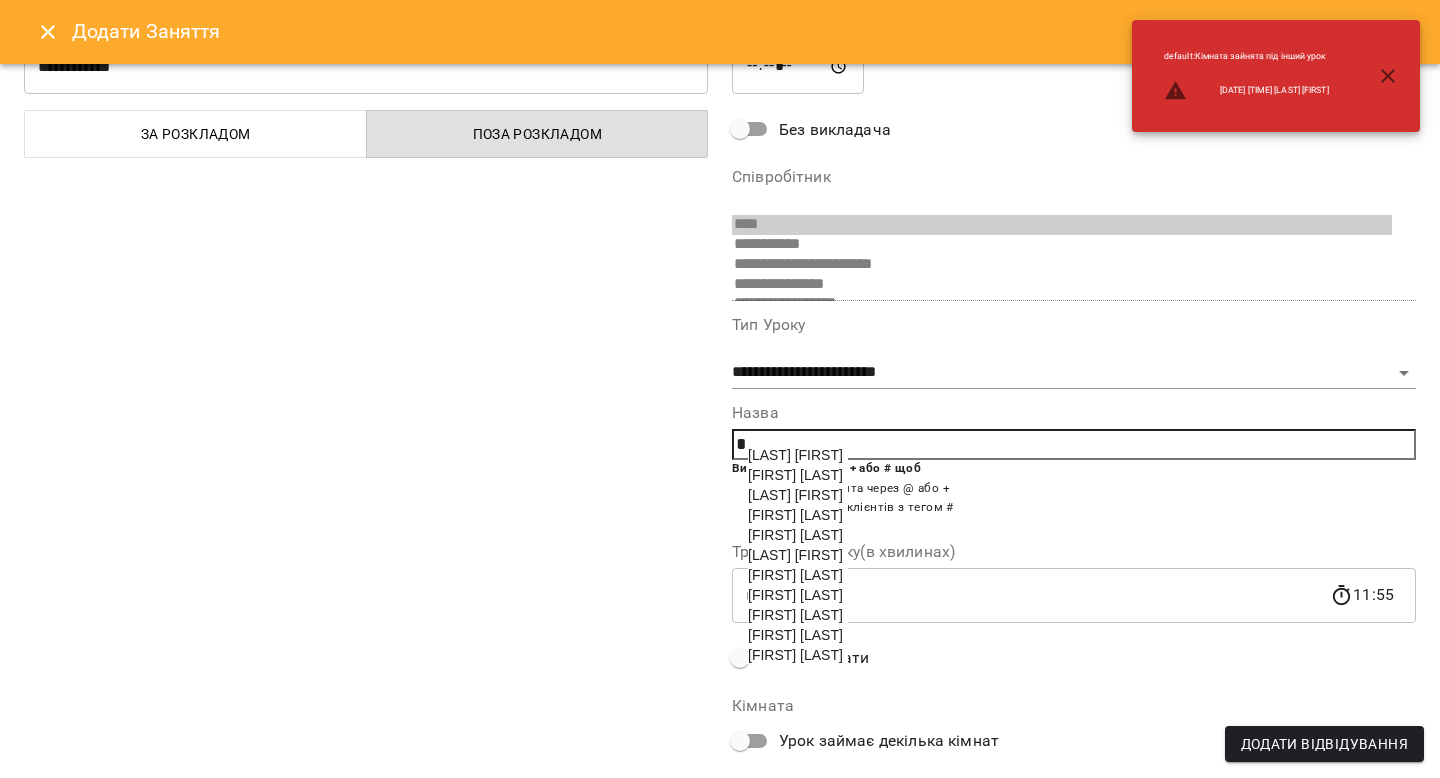 scroll, scrollTop: 85, scrollLeft: 0, axis: vertical 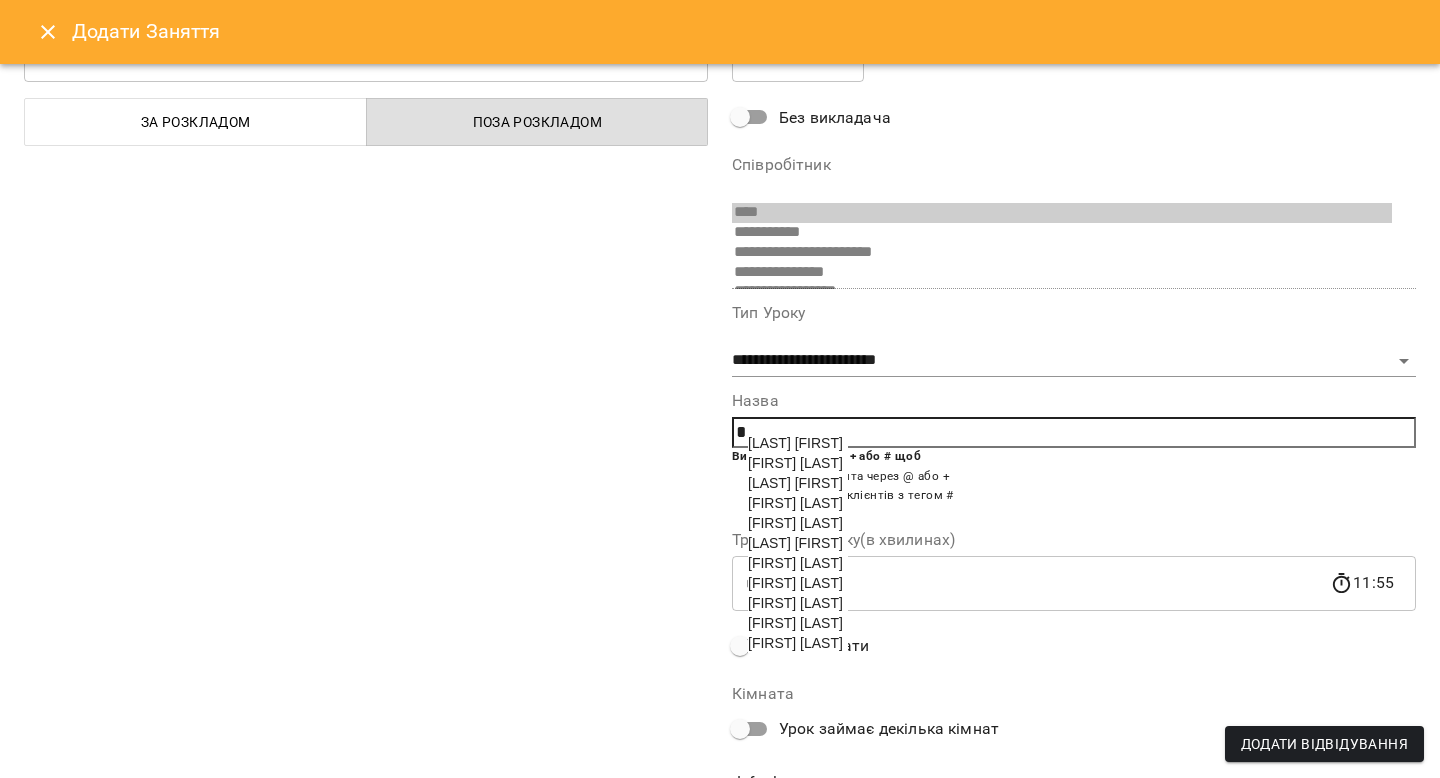 click on "[FIRST] [LAST]" at bounding box center (795, 443) 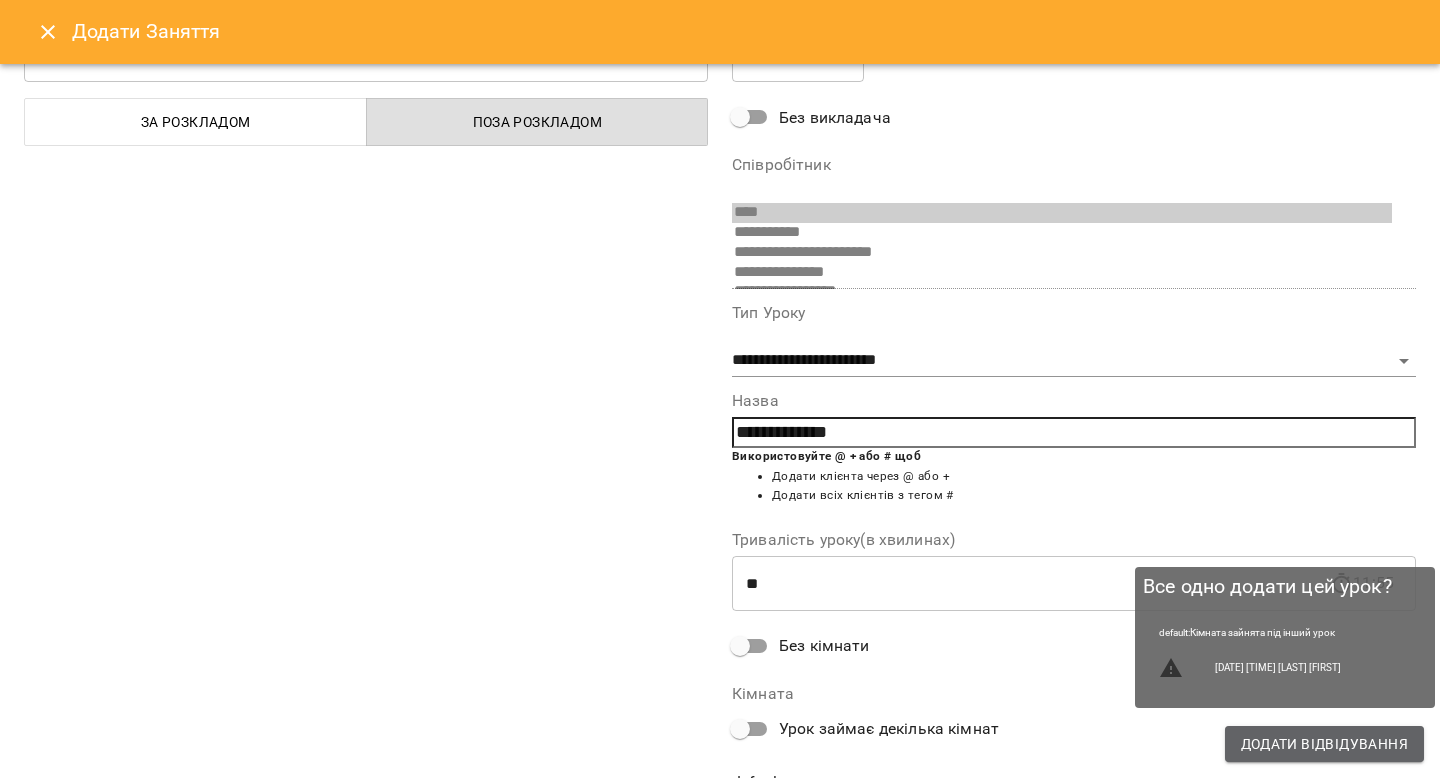 click on "Додати Відвідування" at bounding box center (1324, 744) 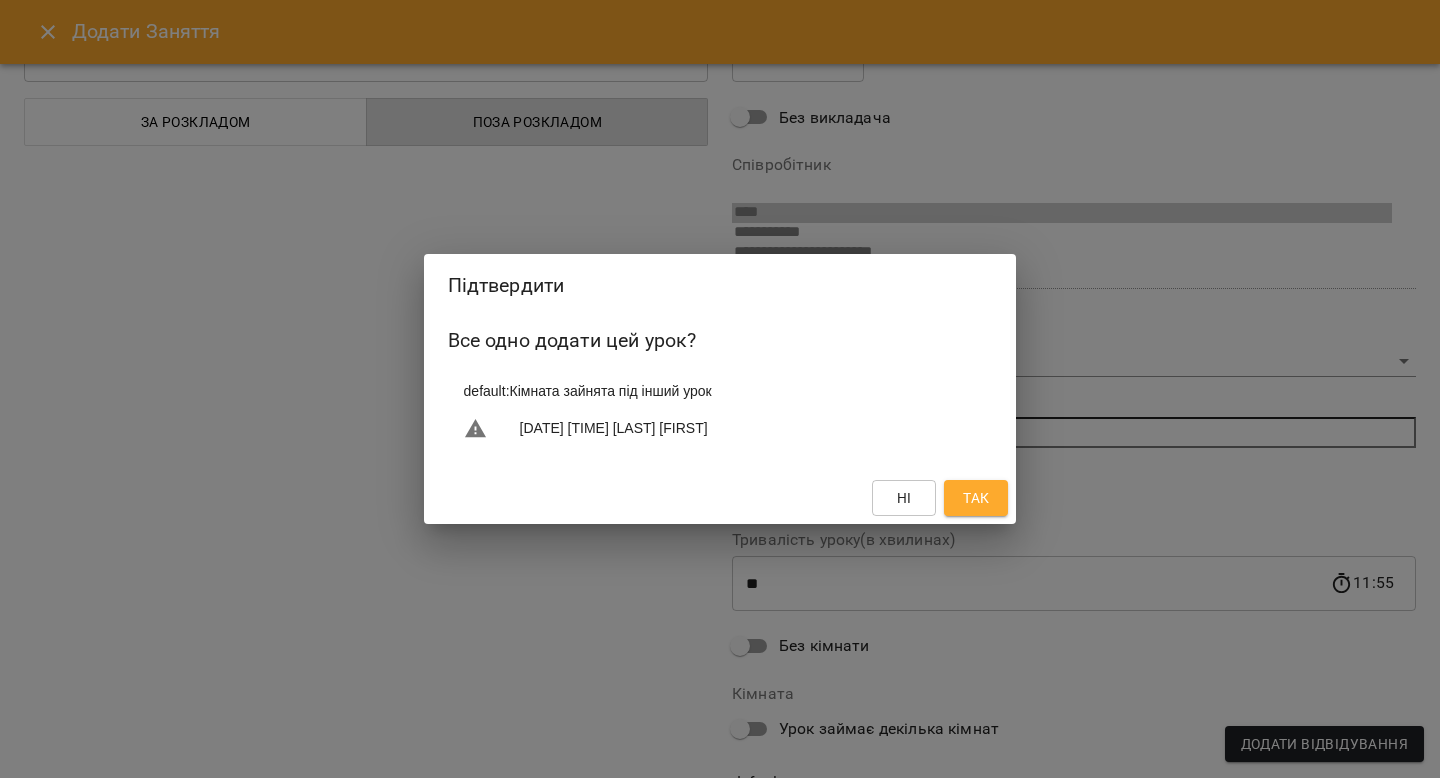 click on "Так" at bounding box center [976, 498] 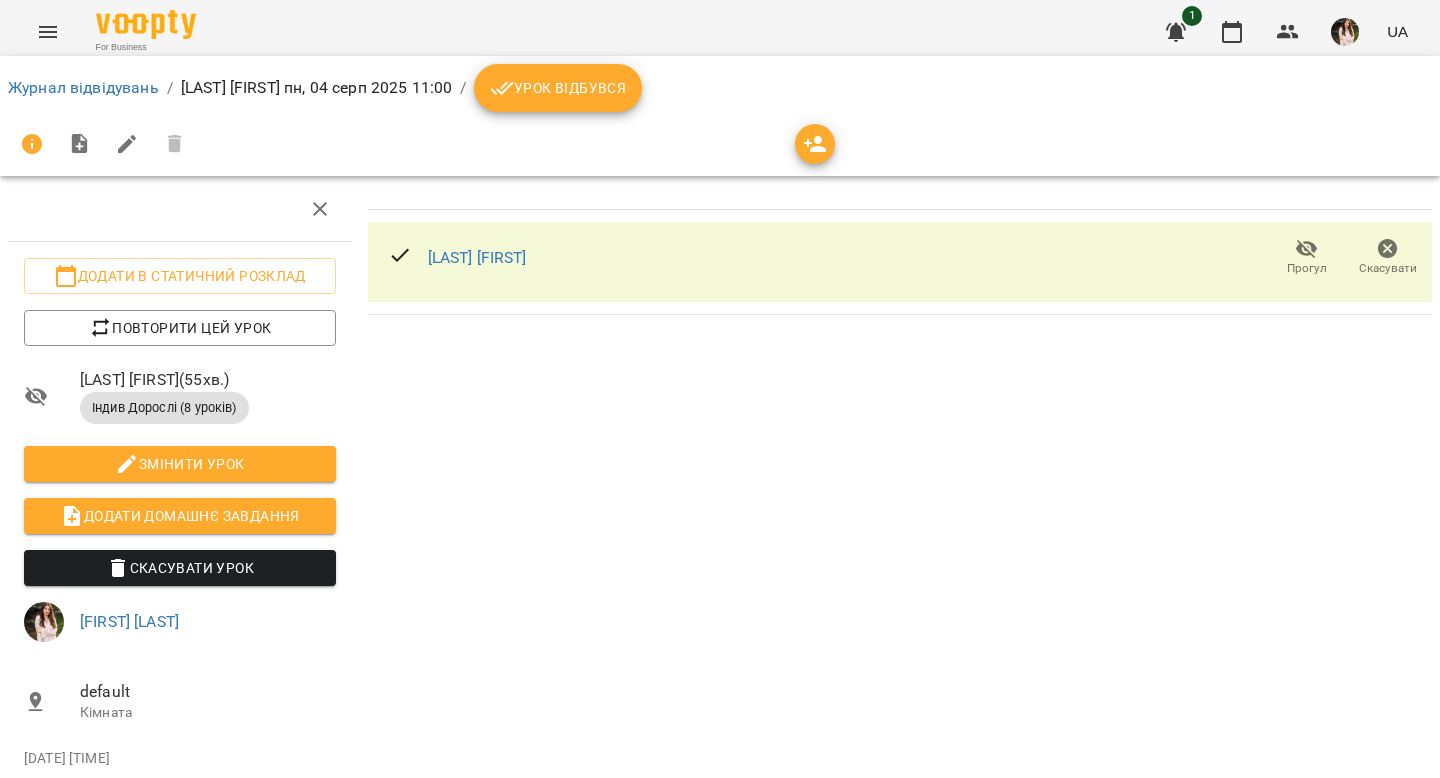 click on "Урок відбувся" at bounding box center [558, 88] 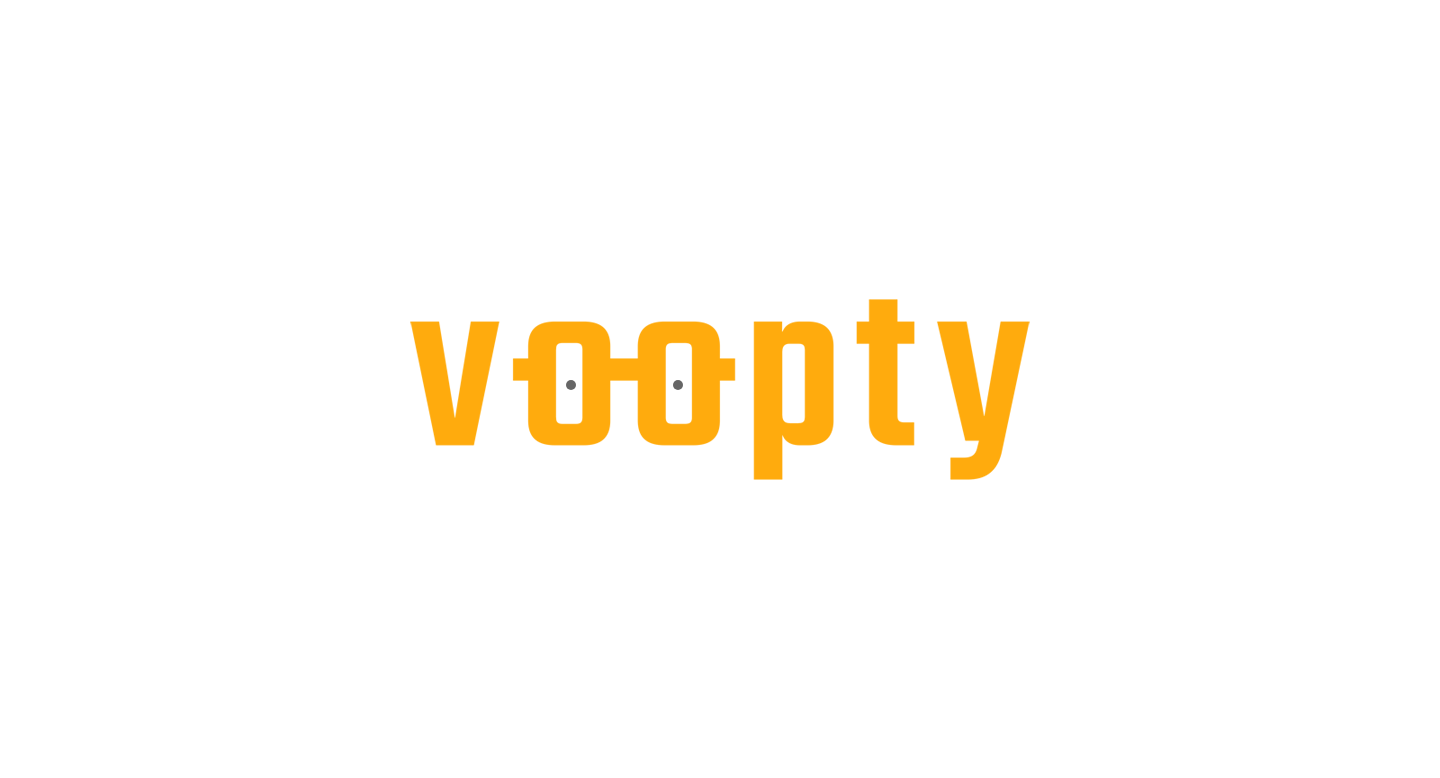 scroll, scrollTop: 0, scrollLeft: 0, axis: both 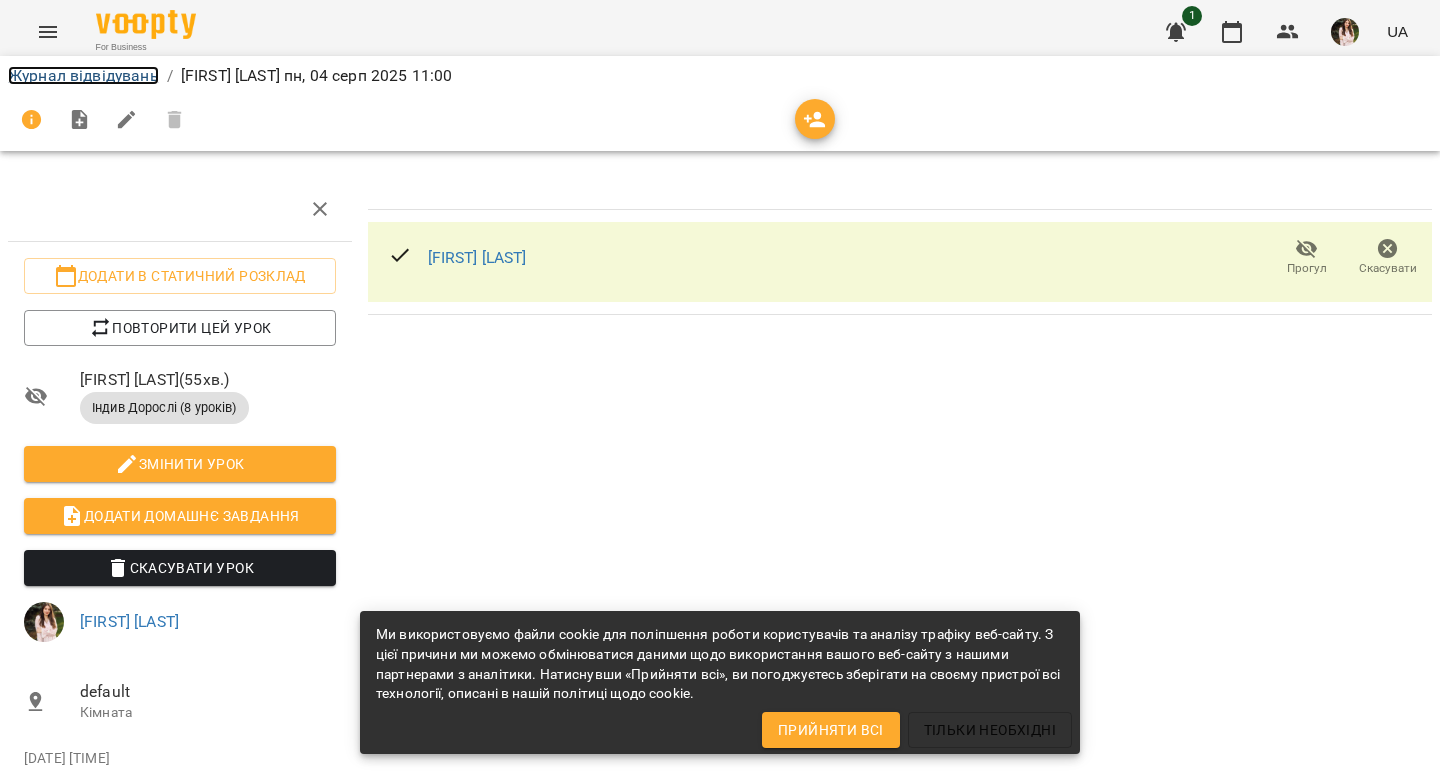 click on "Журнал відвідувань" at bounding box center [83, 75] 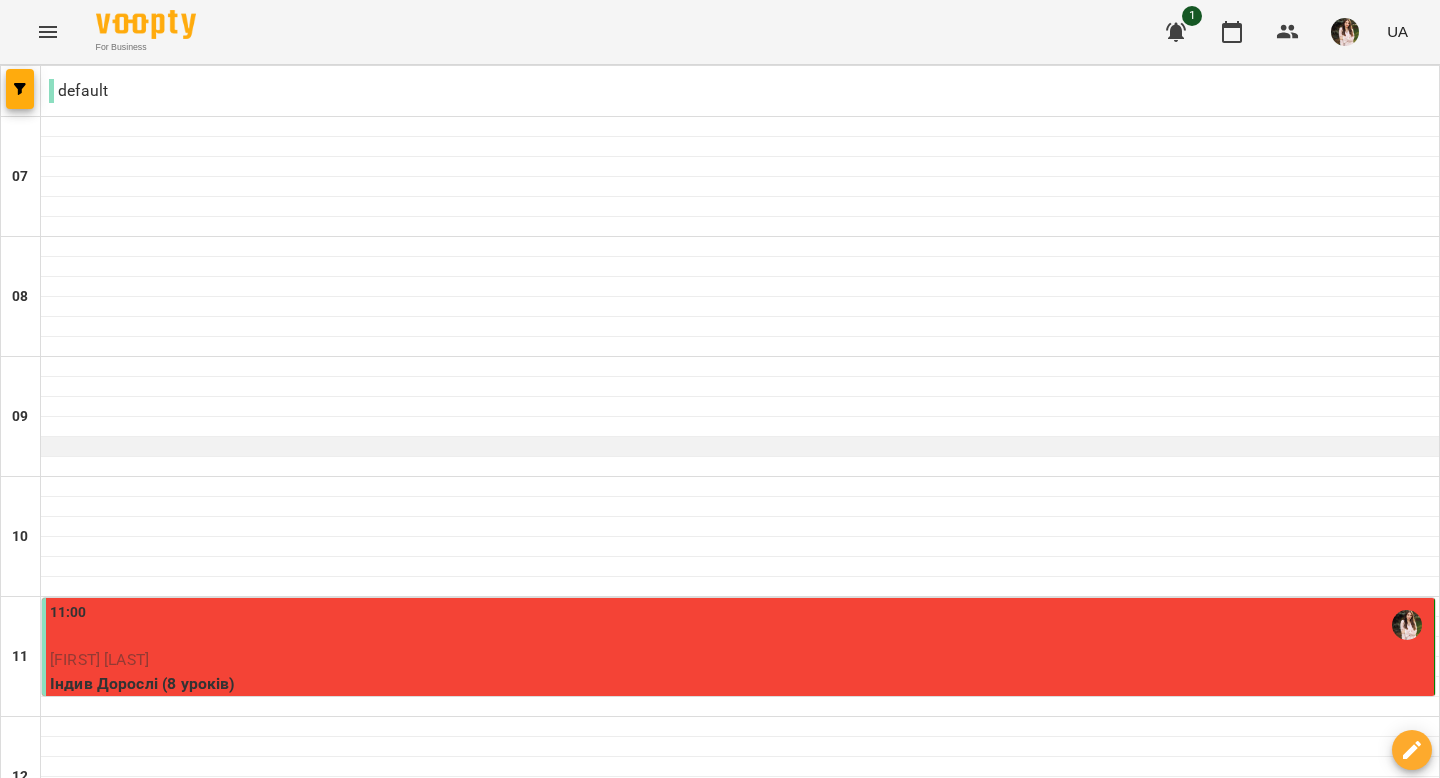 scroll, scrollTop: 223, scrollLeft: 0, axis: vertical 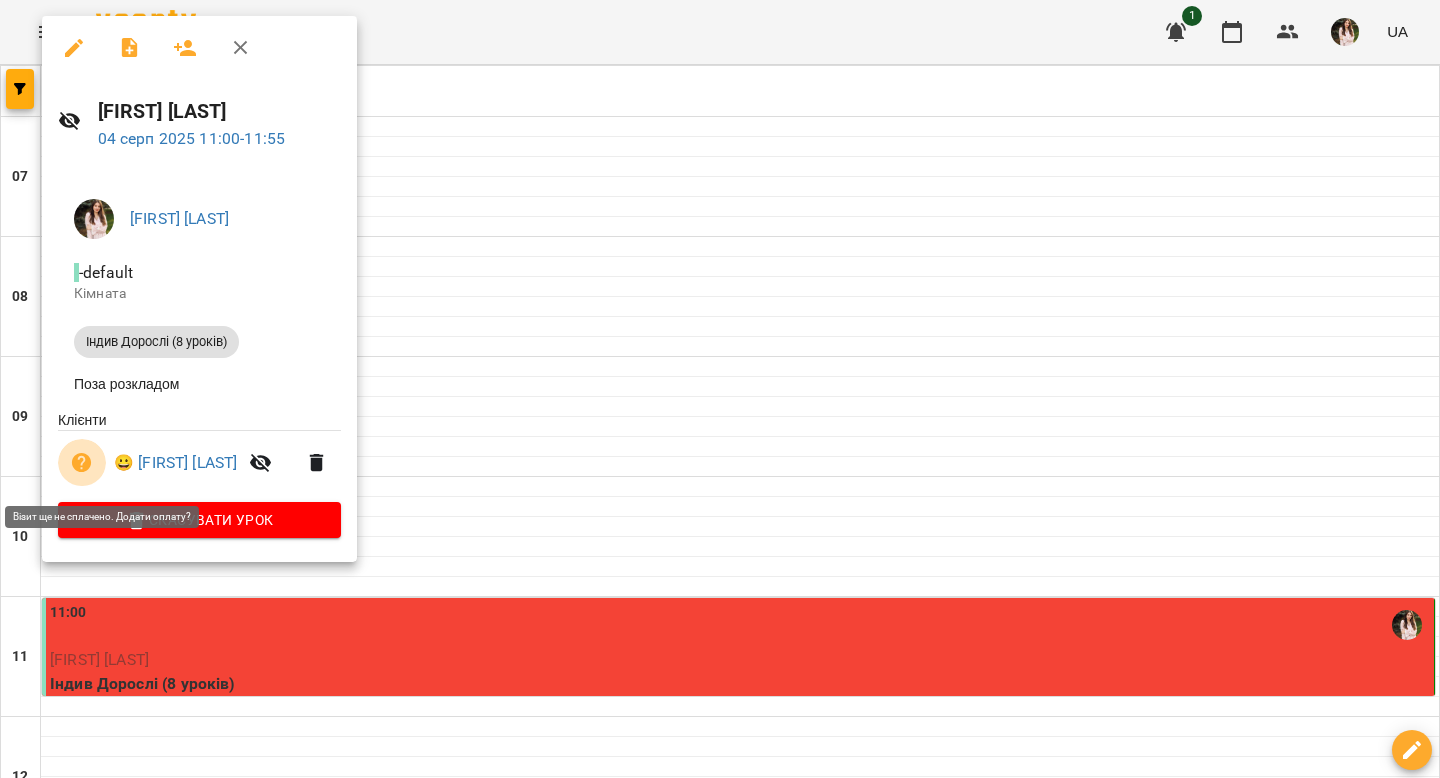 click at bounding box center [82, 463] 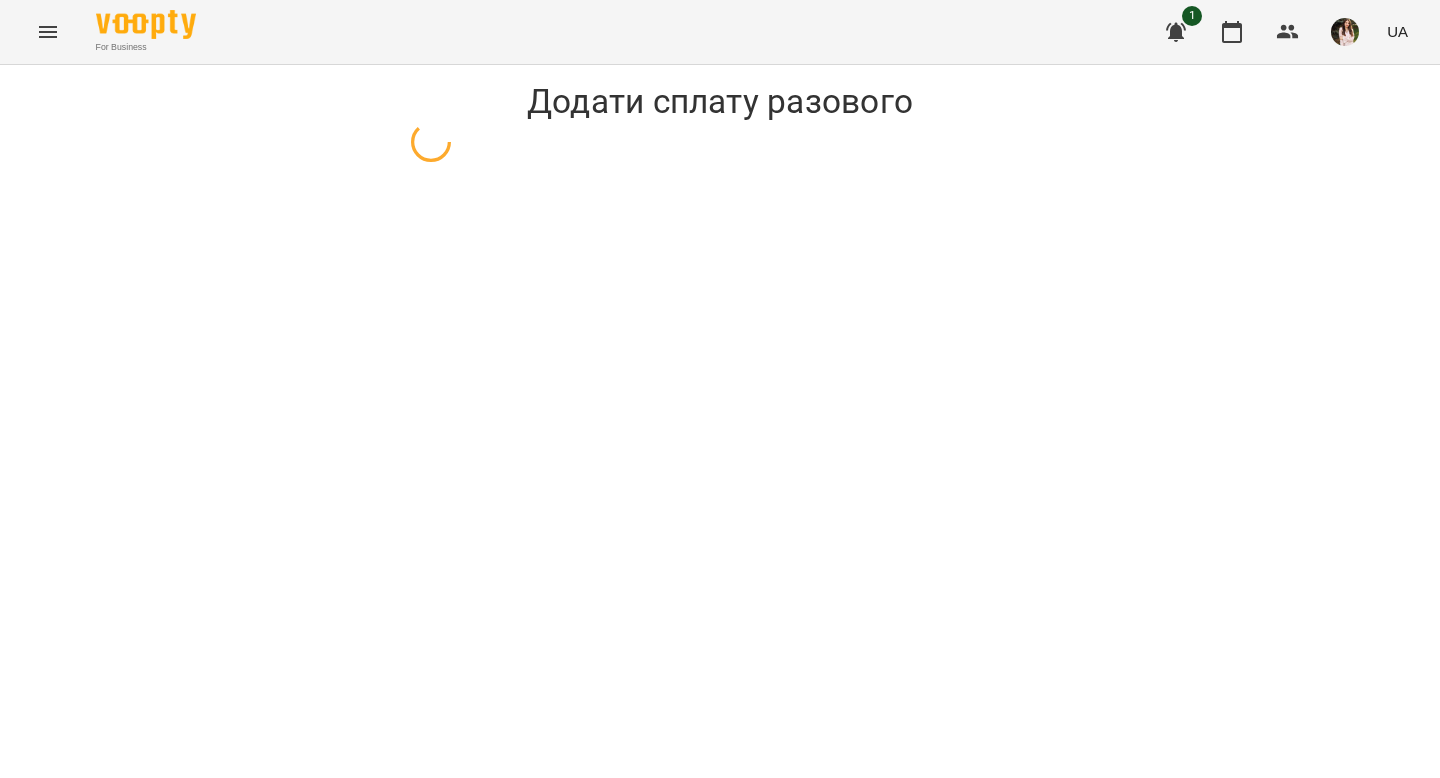select on "**********" 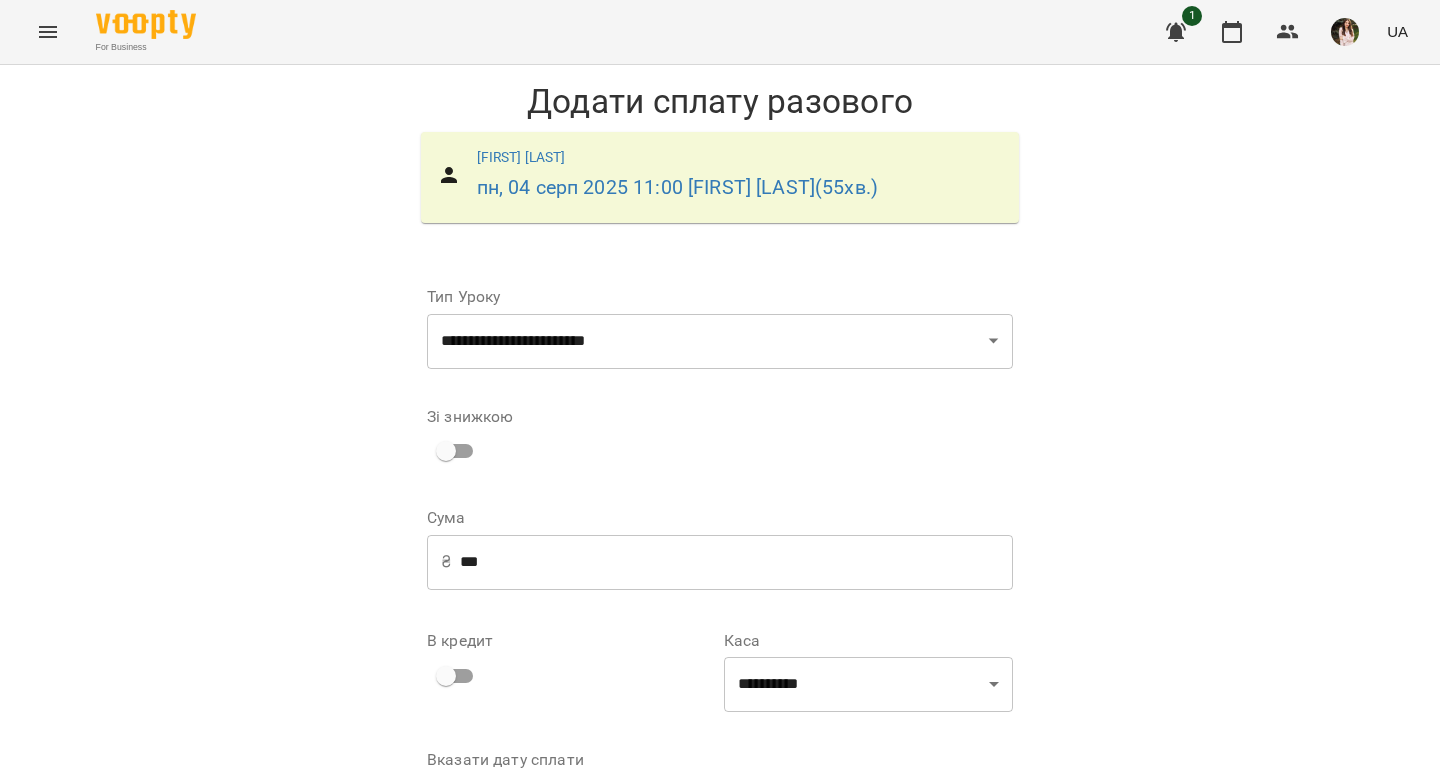 click on "***" at bounding box center [736, 562] 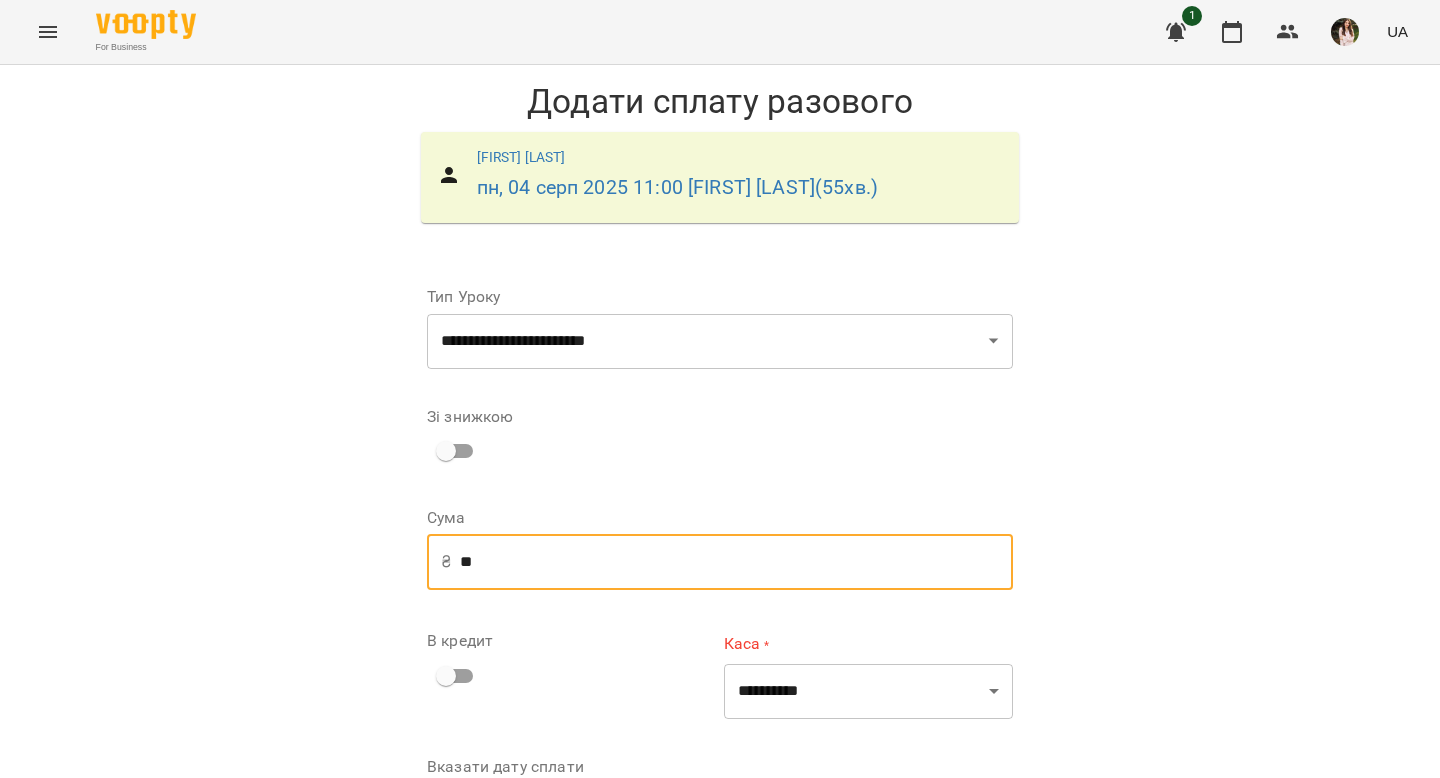 type on "*" 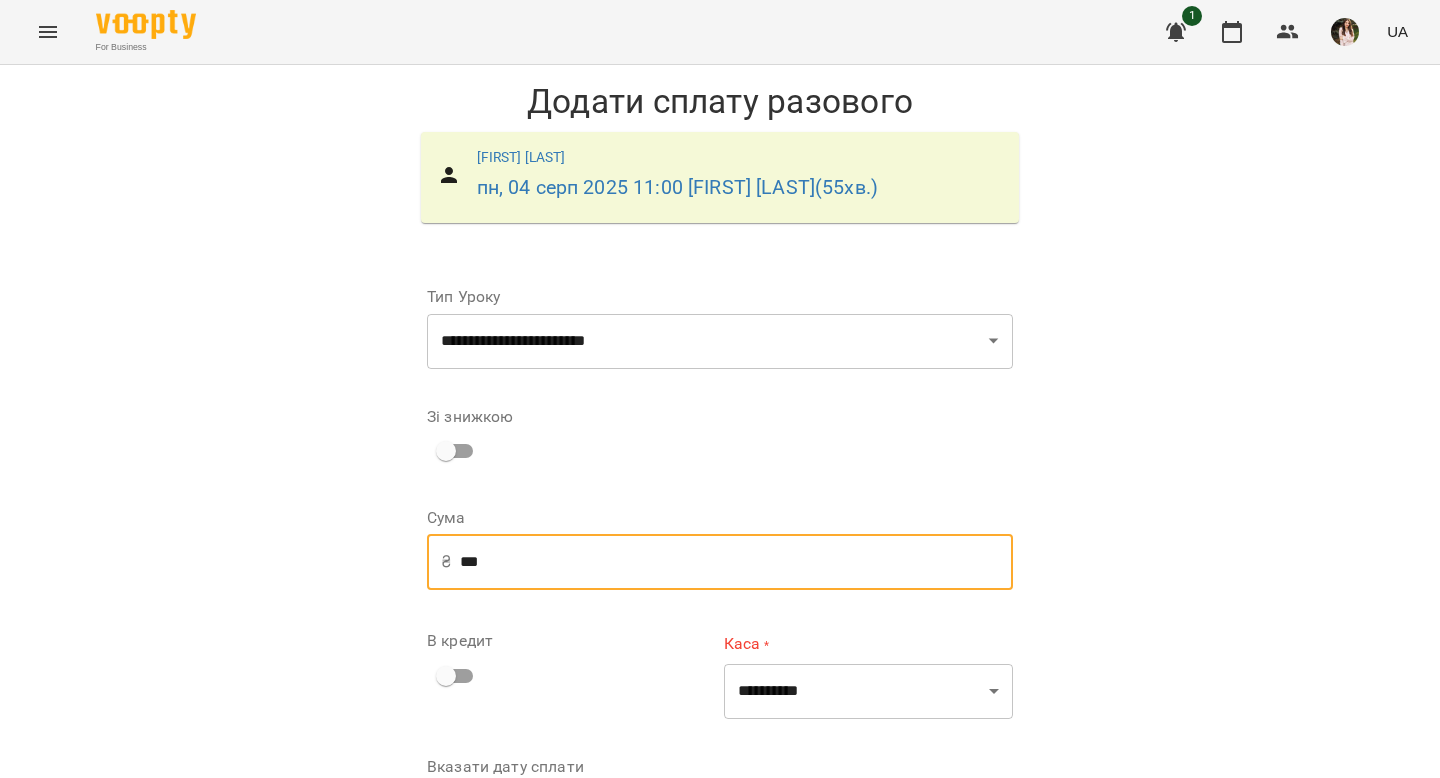 type on "***" 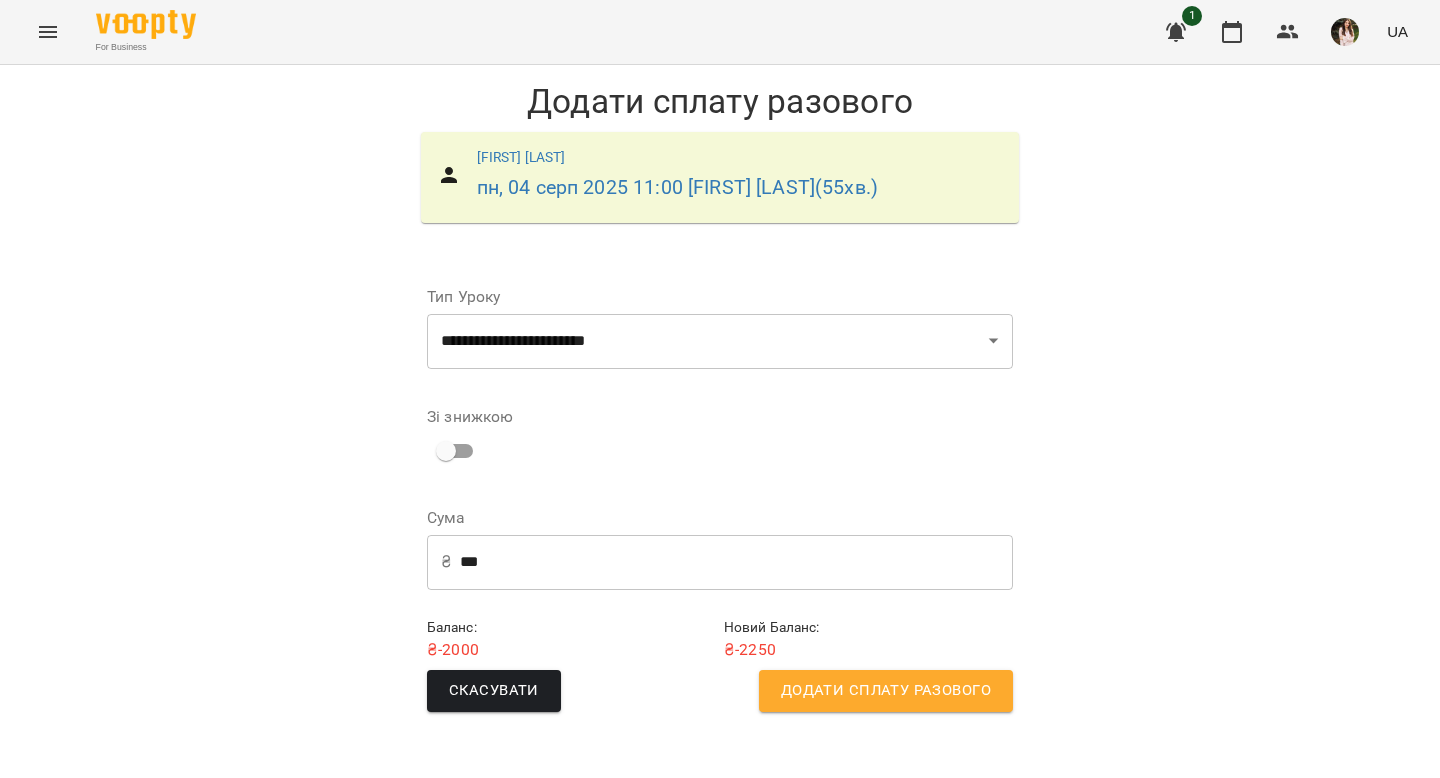 click on "Додати сплату разового" at bounding box center (886, 691) 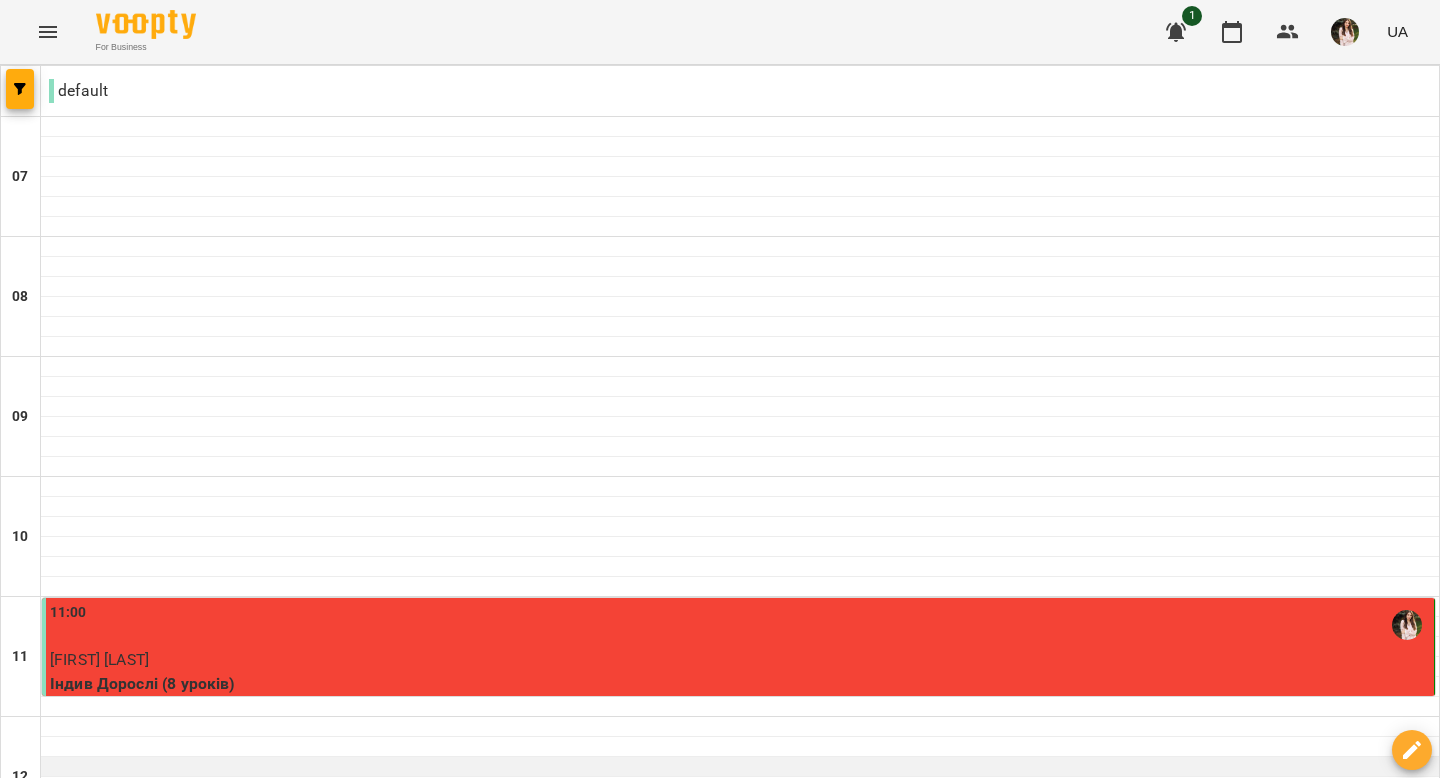 scroll, scrollTop: 500, scrollLeft: 0, axis: vertical 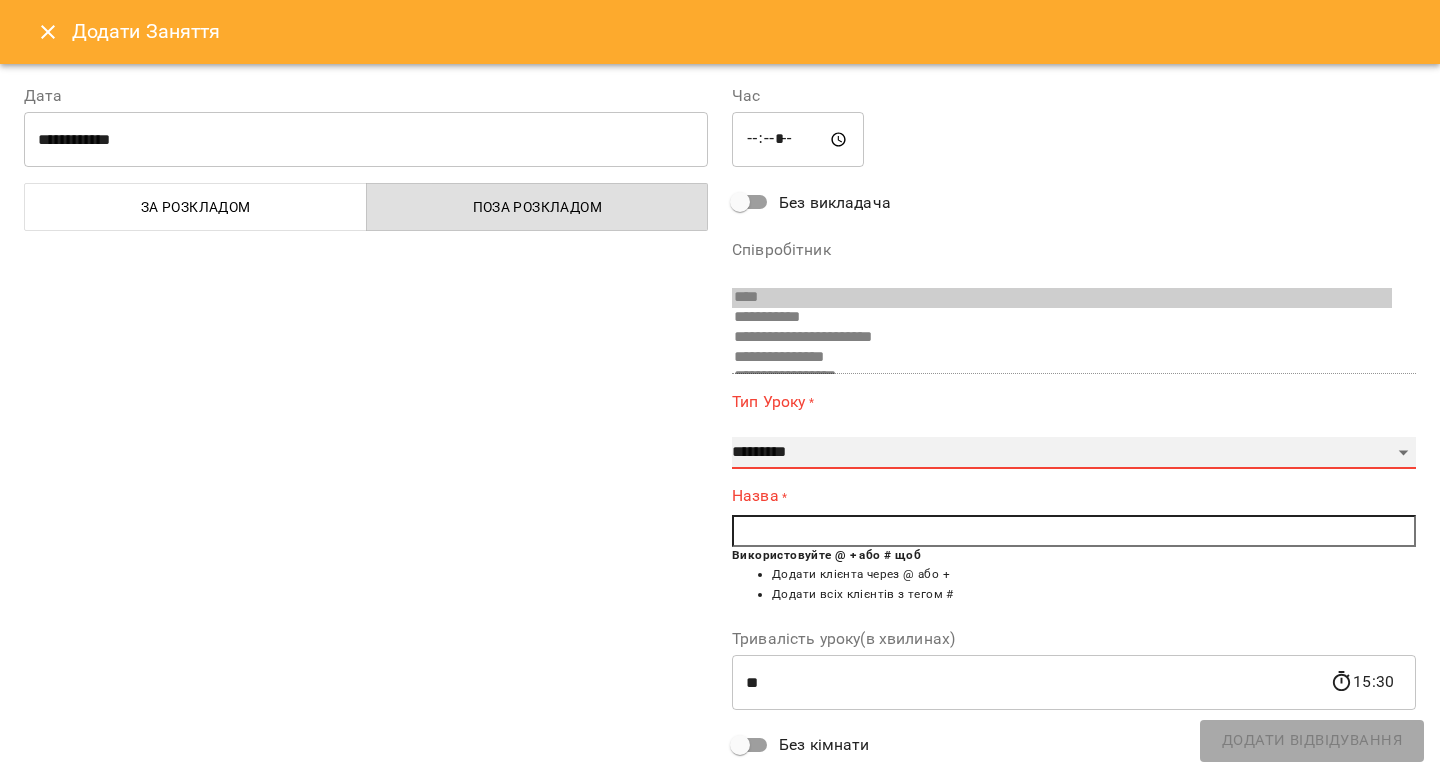 click on "**********" at bounding box center [1074, 453] 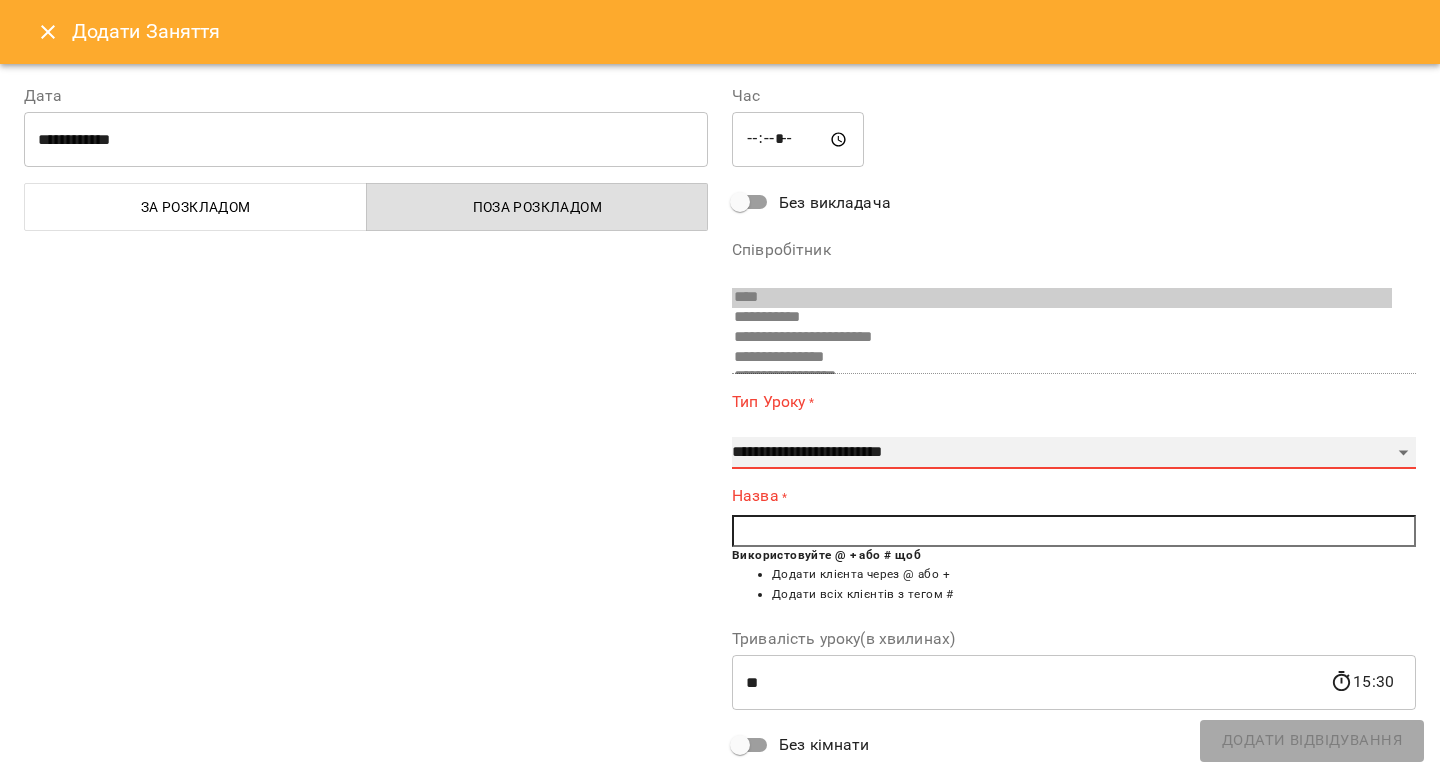 type on "**" 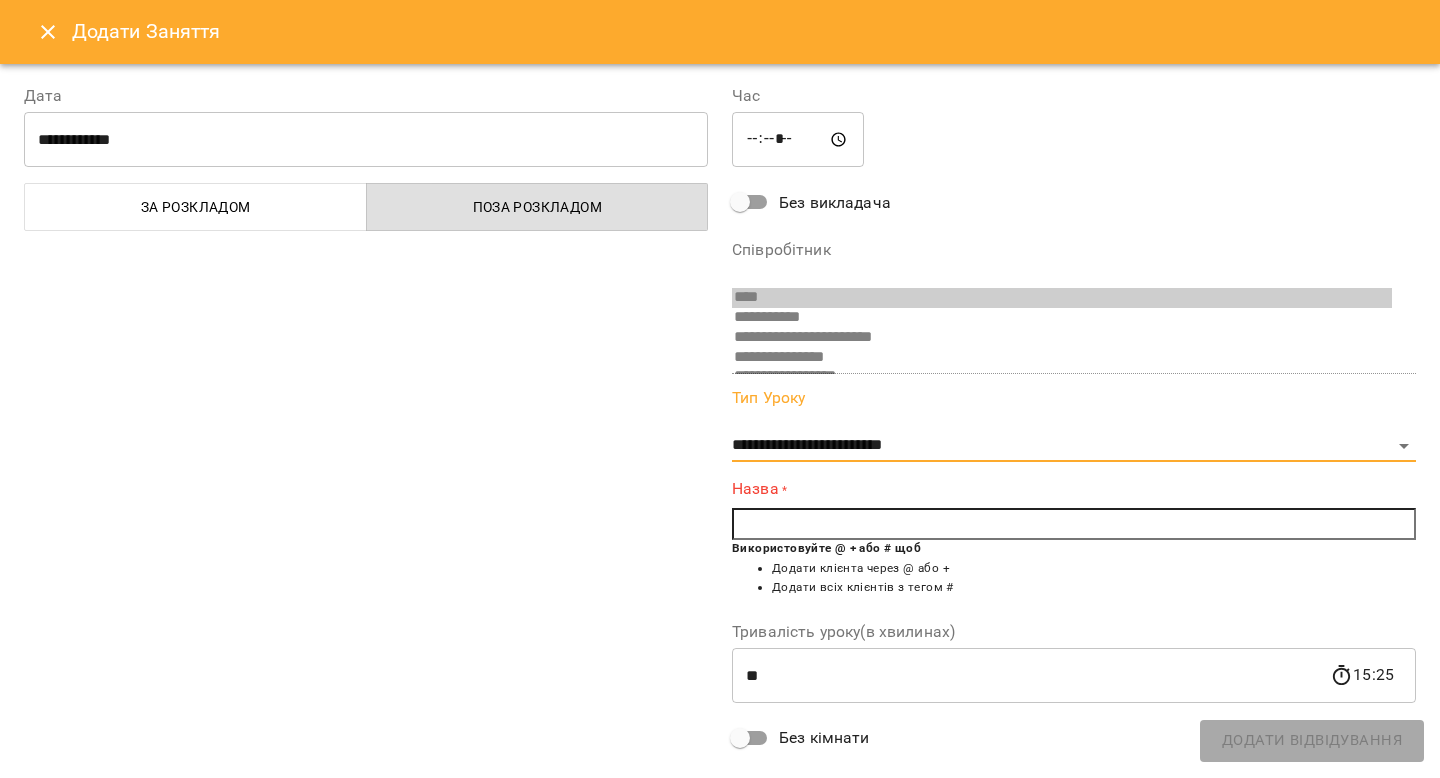 click at bounding box center [1074, 524] 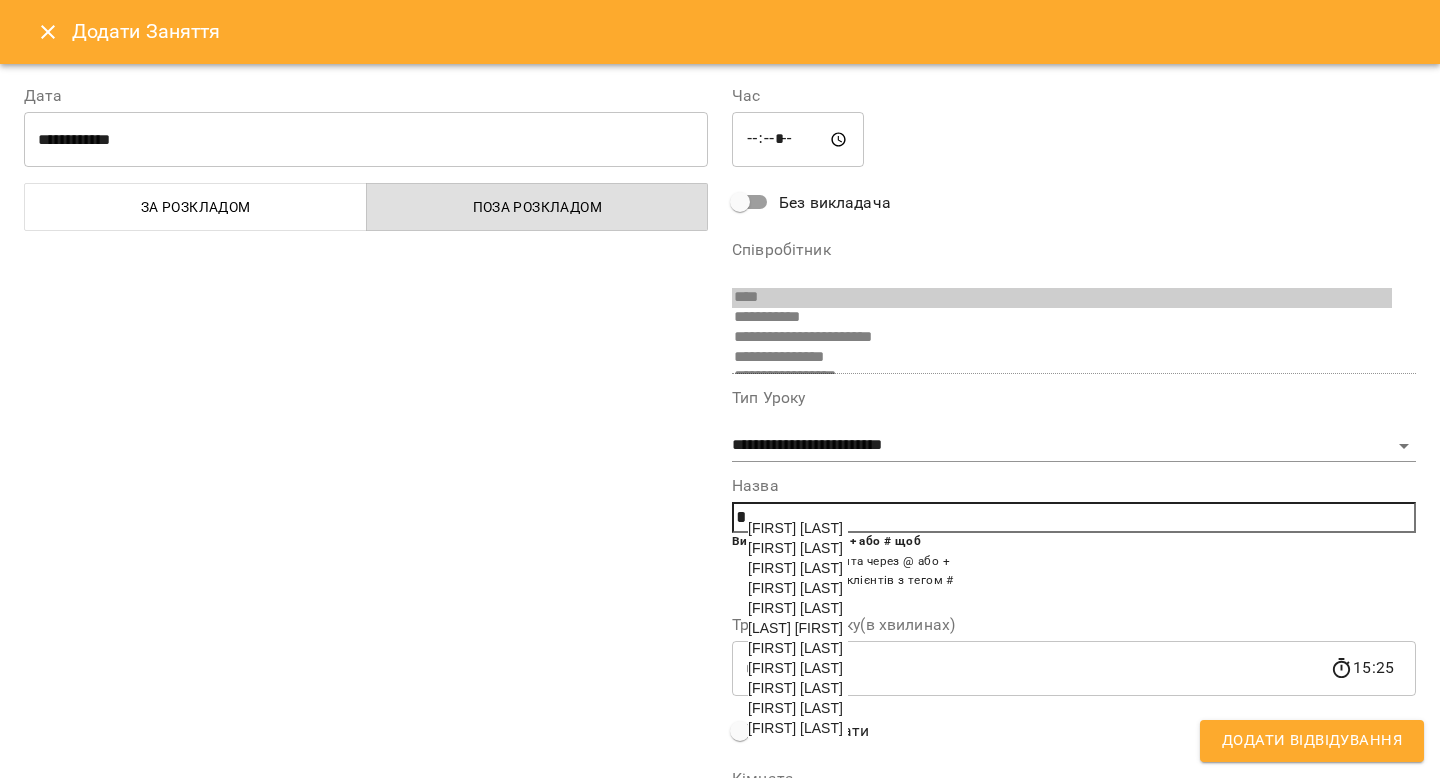 click on "[FIRST] [LAST]" at bounding box center [795, 708] 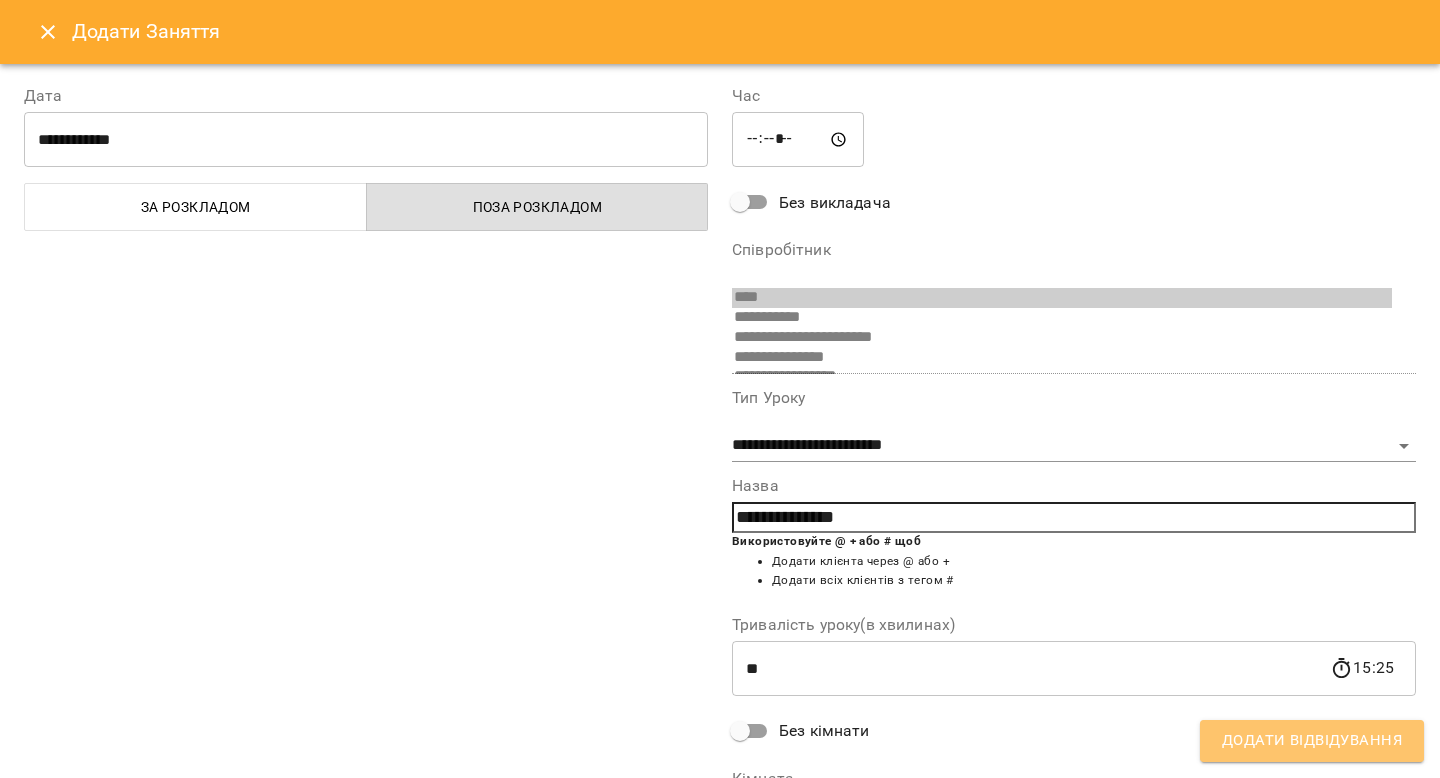 click on "Додати Відвідування" at bounding box center [1312, 741] 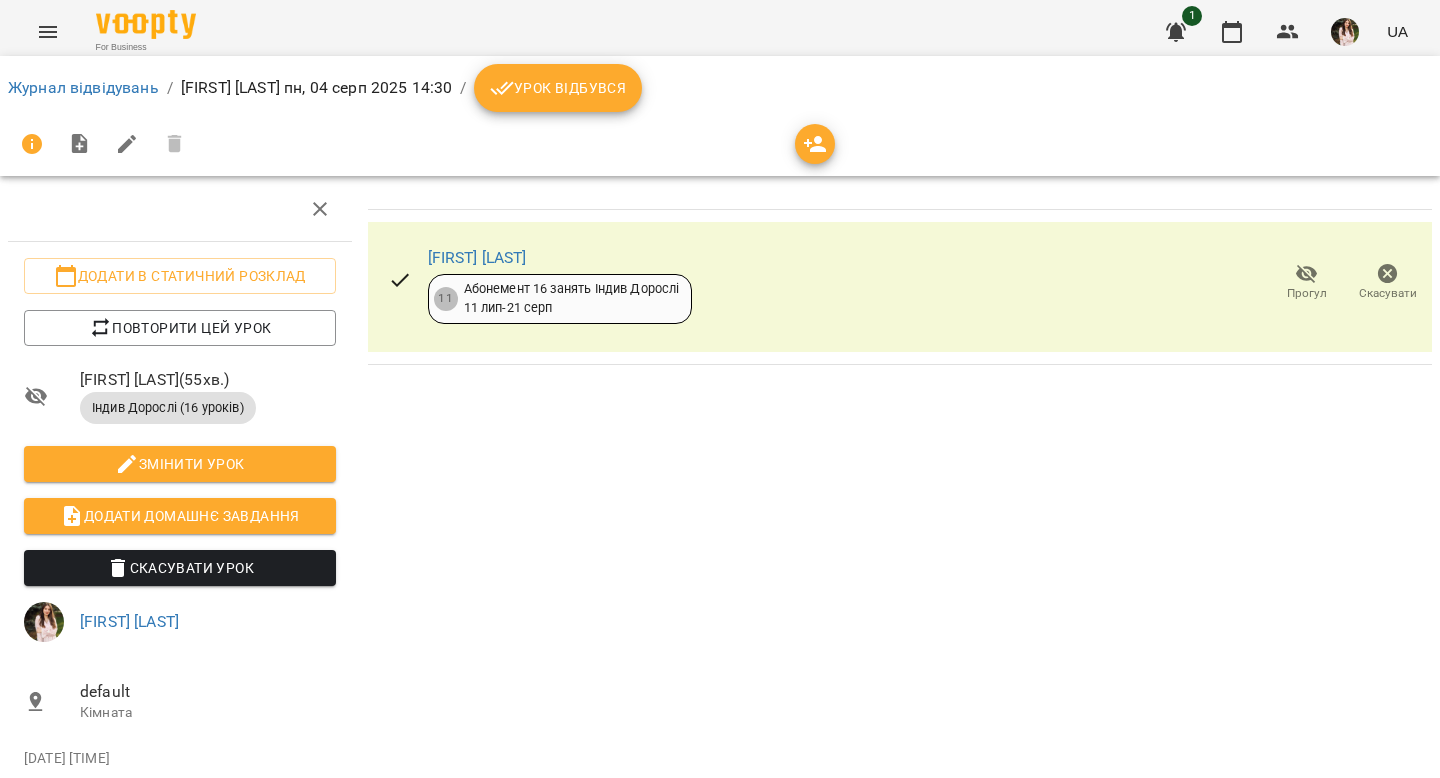 click on "Урок відбувся" at bounding box center [558, 88] 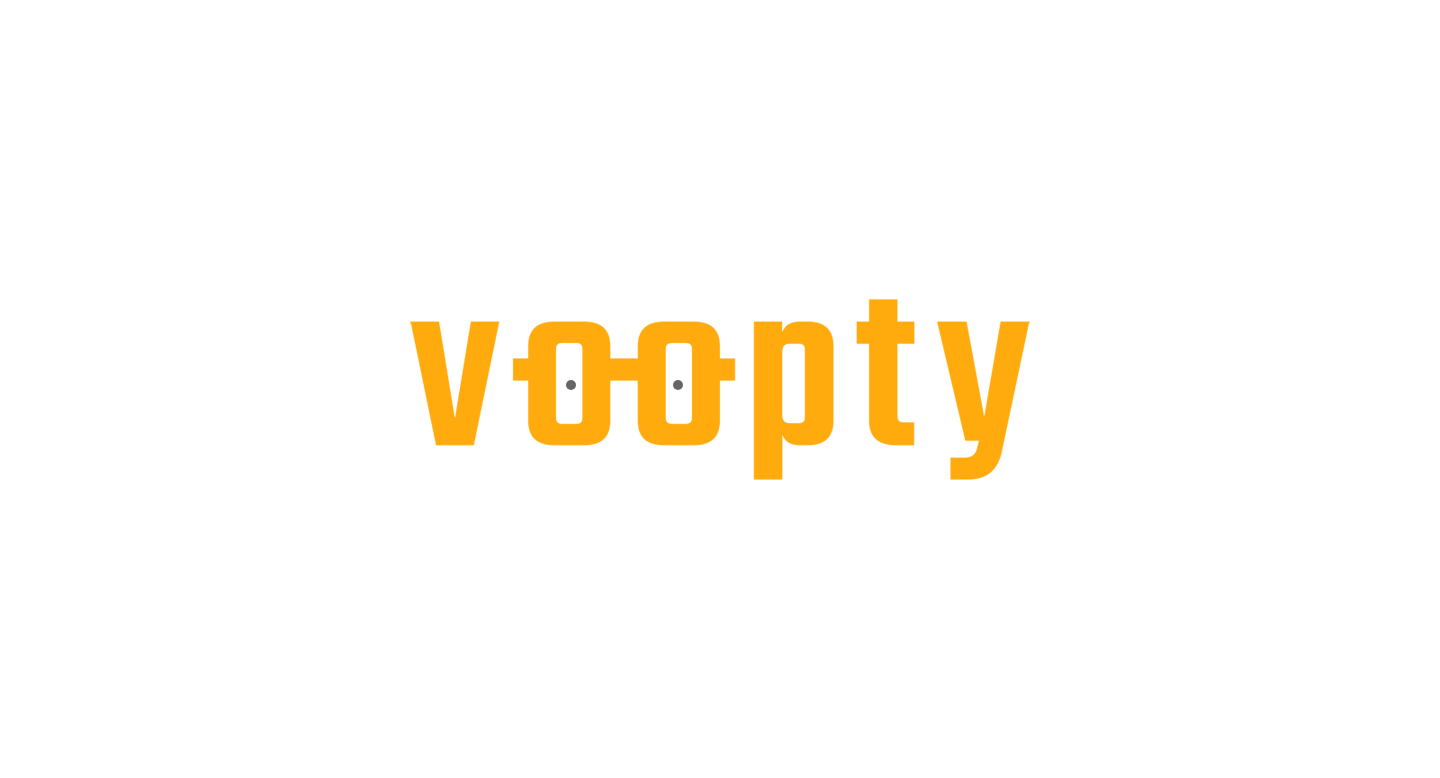 scroll, scrollTop: 0, scrollLeft: 0, axis: both 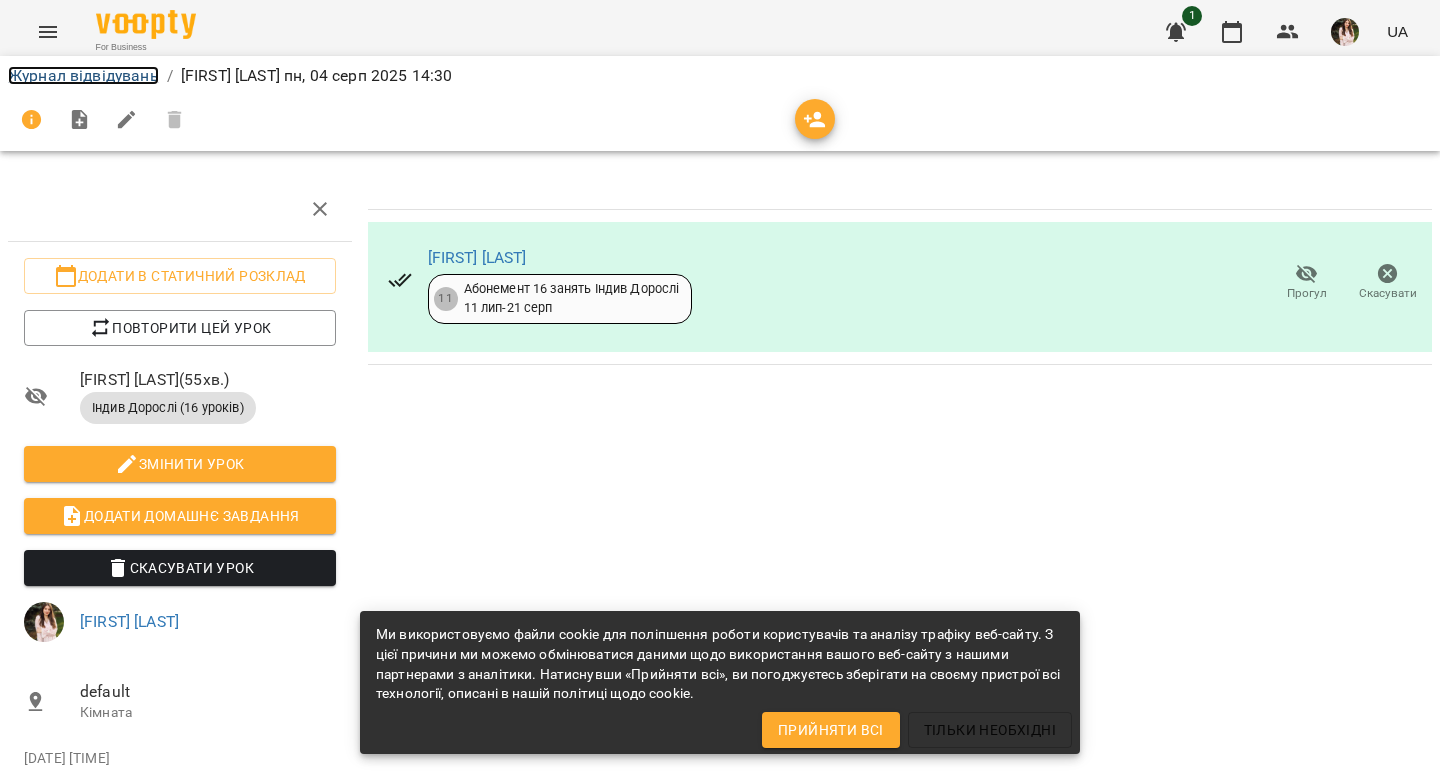 click on "Журнал відвідувань" at bounding box center (83, 75) 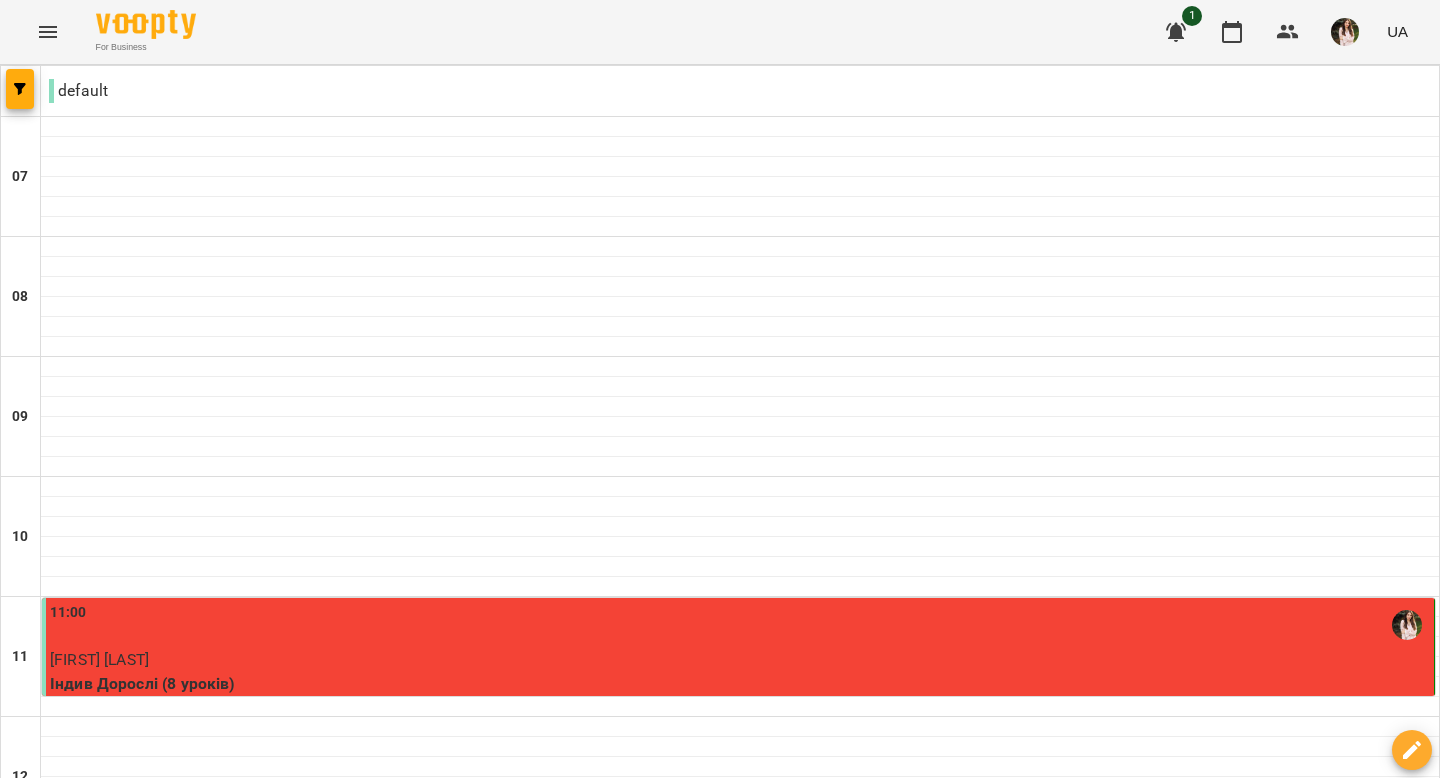 scroll, scrollTop: 815, scrollLeft: 0, axis: vertical 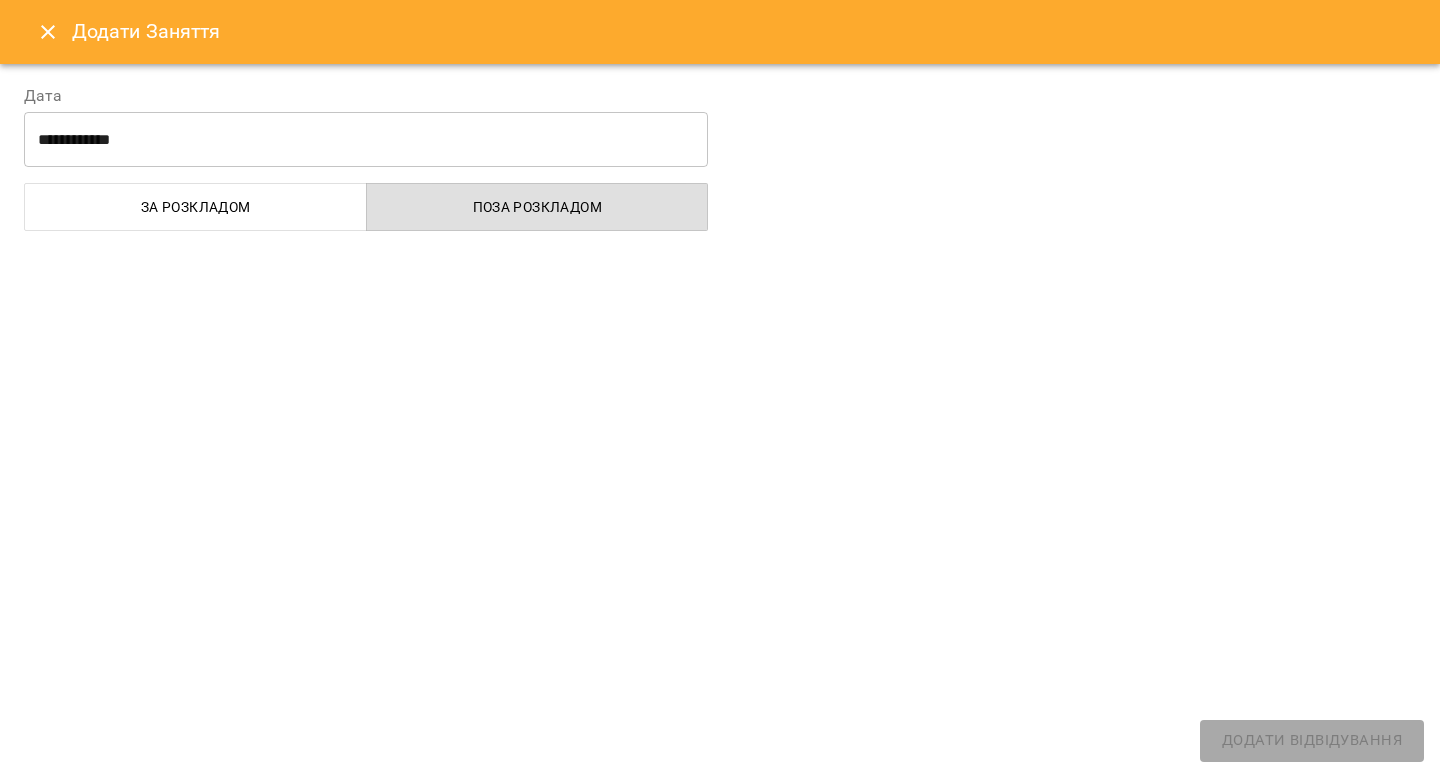 select on "**********" 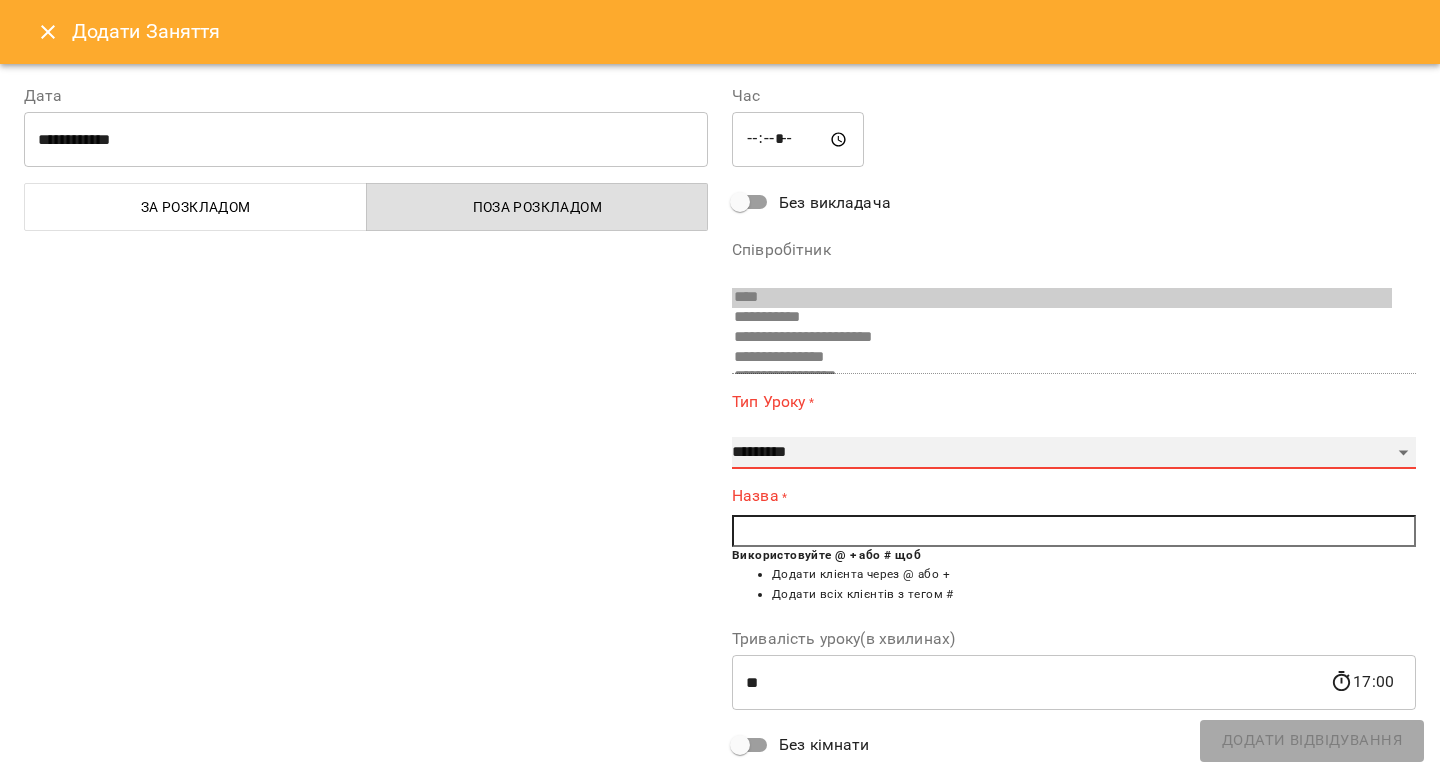 click on "**********" at bounding box center [1074, 453] 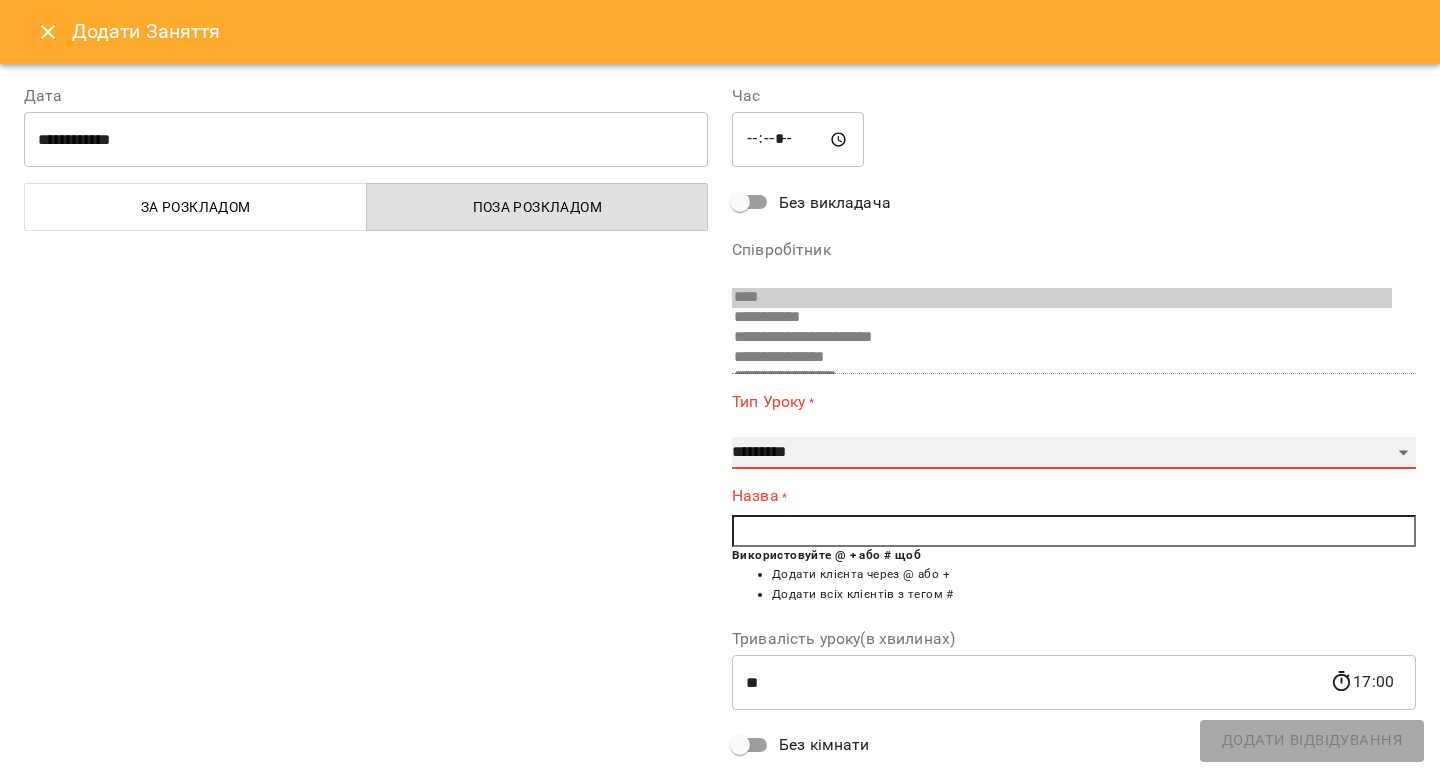 select on "**********" 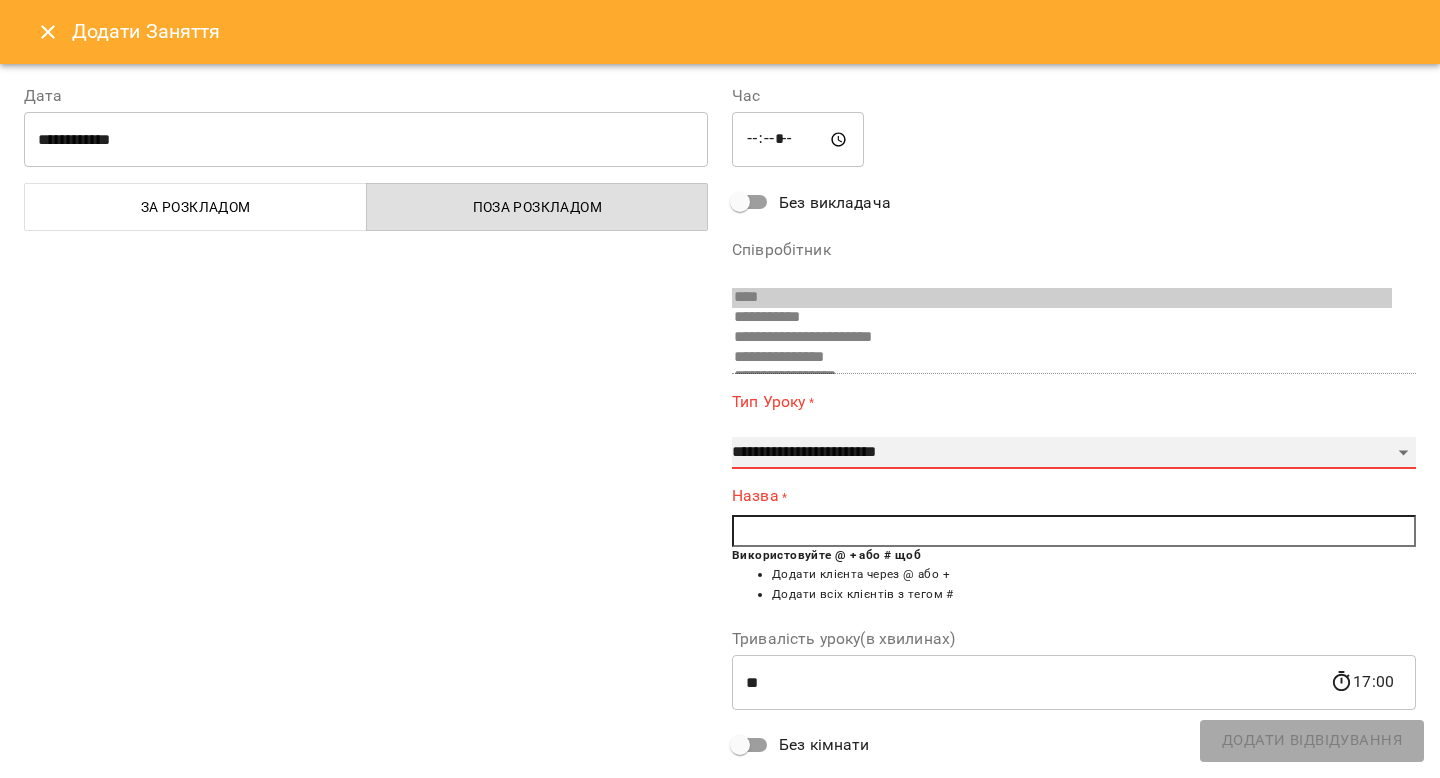 type on "**" 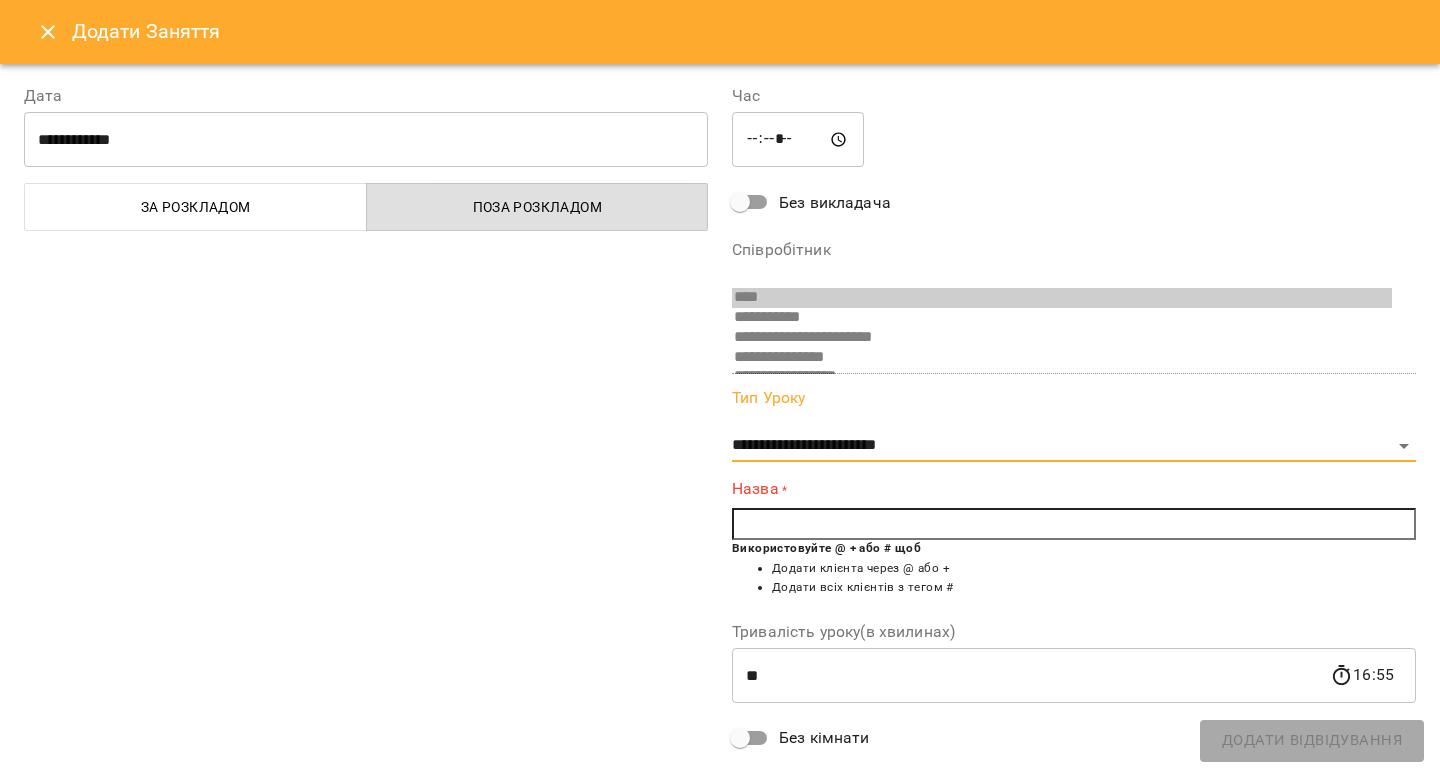 click at bounding box center (1074, 524) 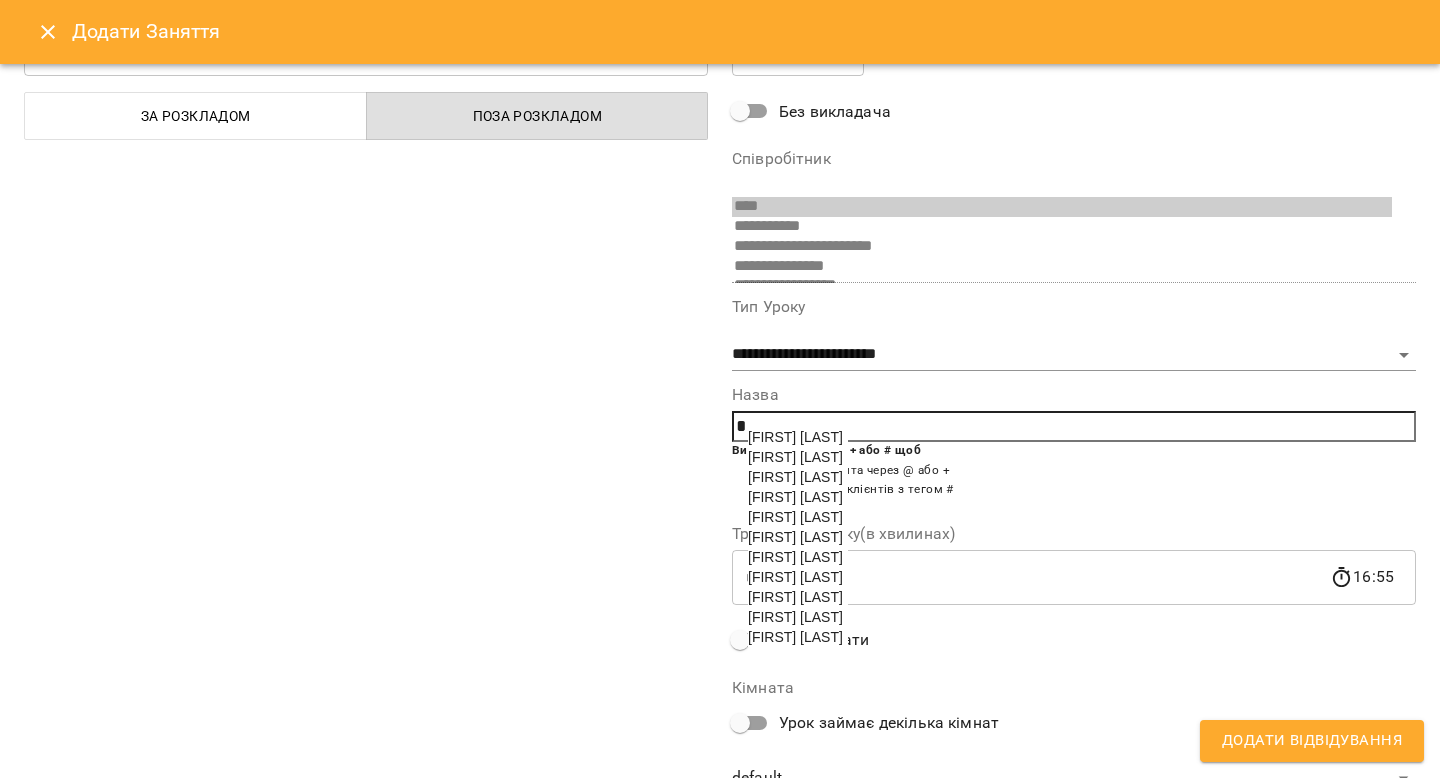 scroll, scrollTop: 126, scrollLeft: 0, axis: vertical 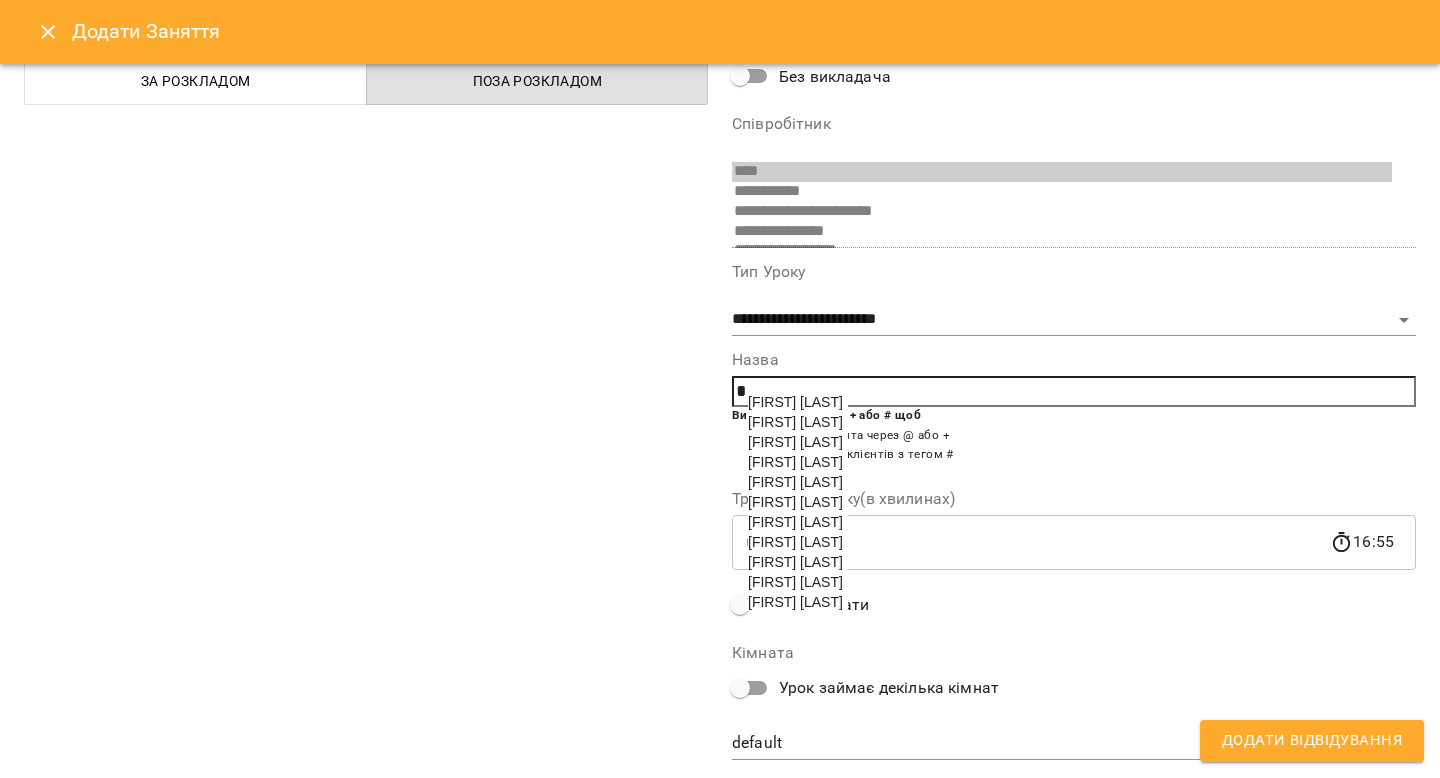 click on "MARIIA YAVORSKA" at bounding box center [798, 442] 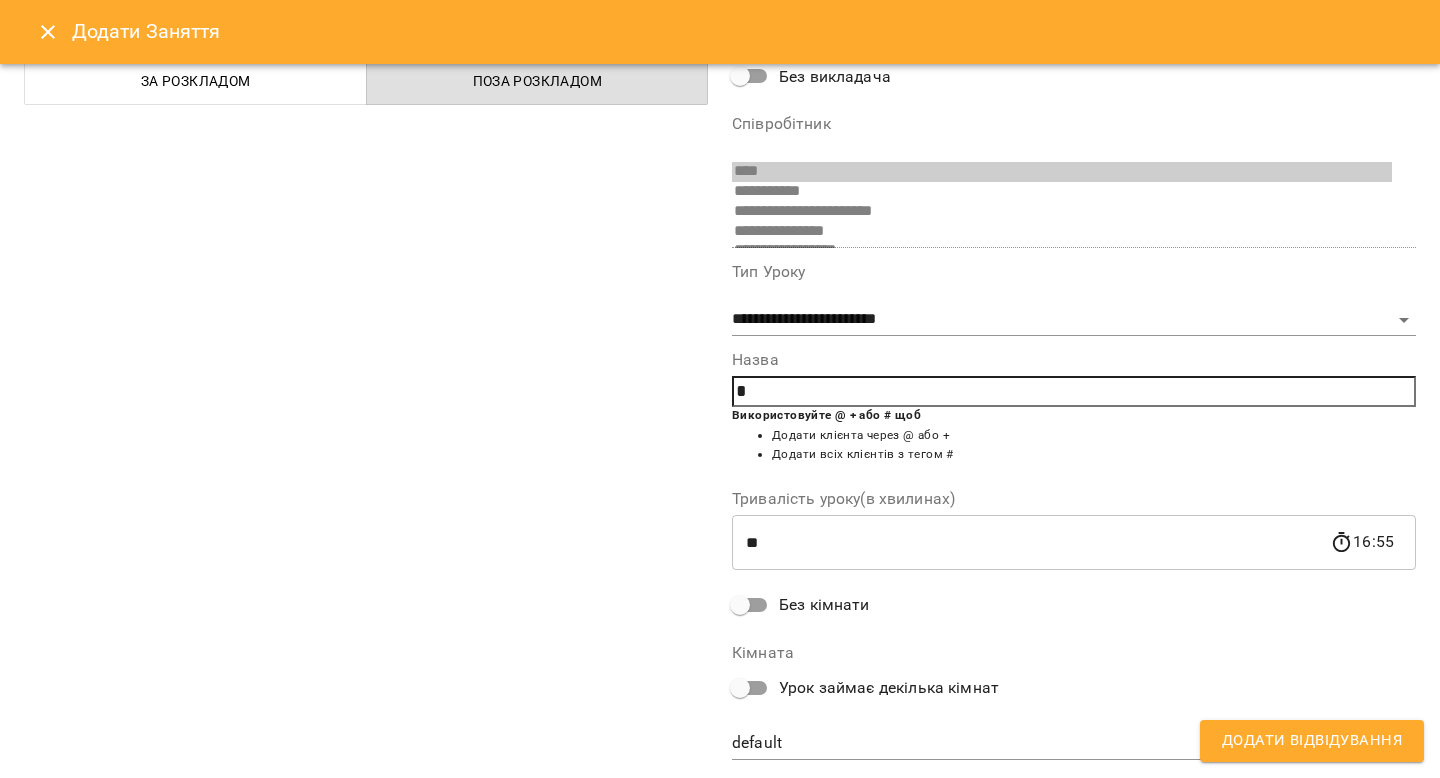 click at bounding box center [1074, 392] 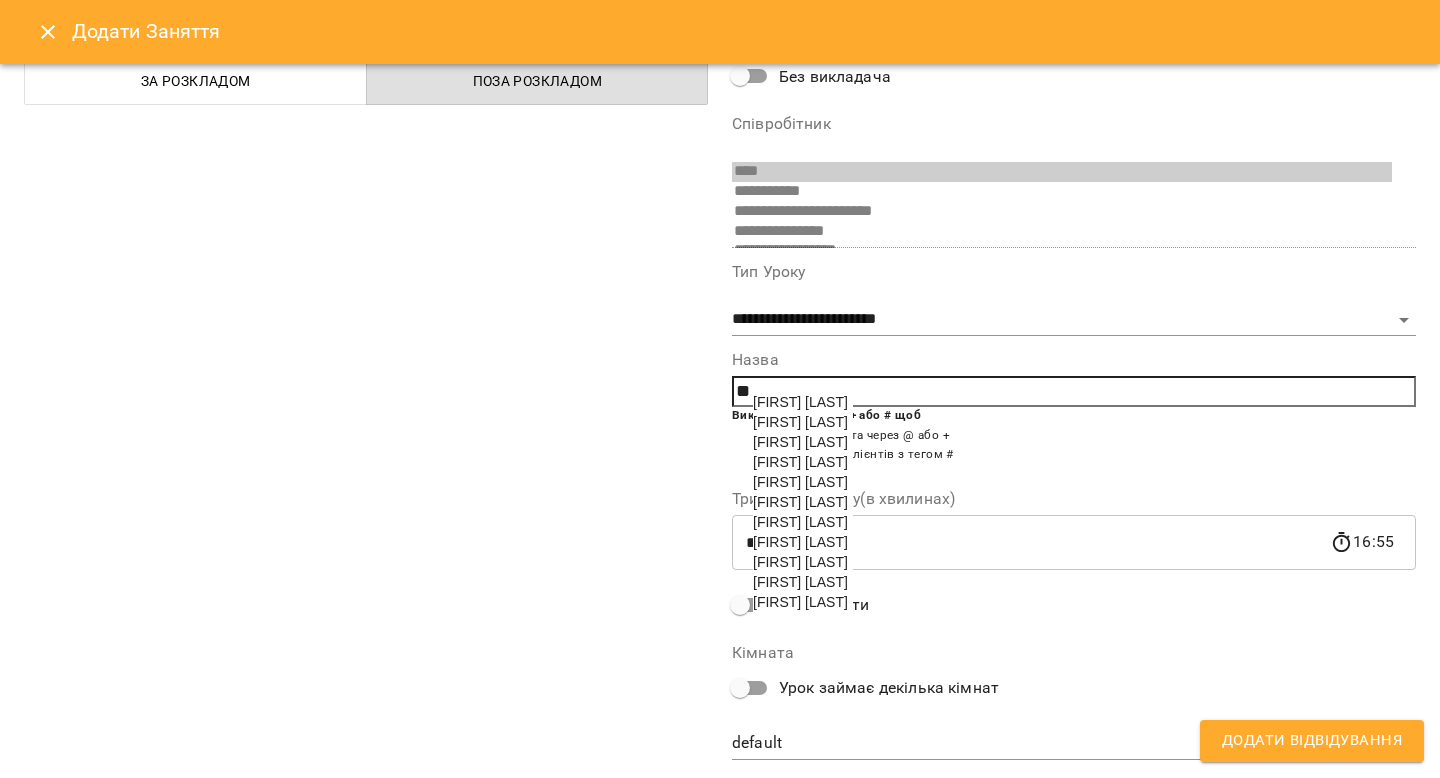 click on "[FIRST] [LAST]" at bounding box center (803, 462) 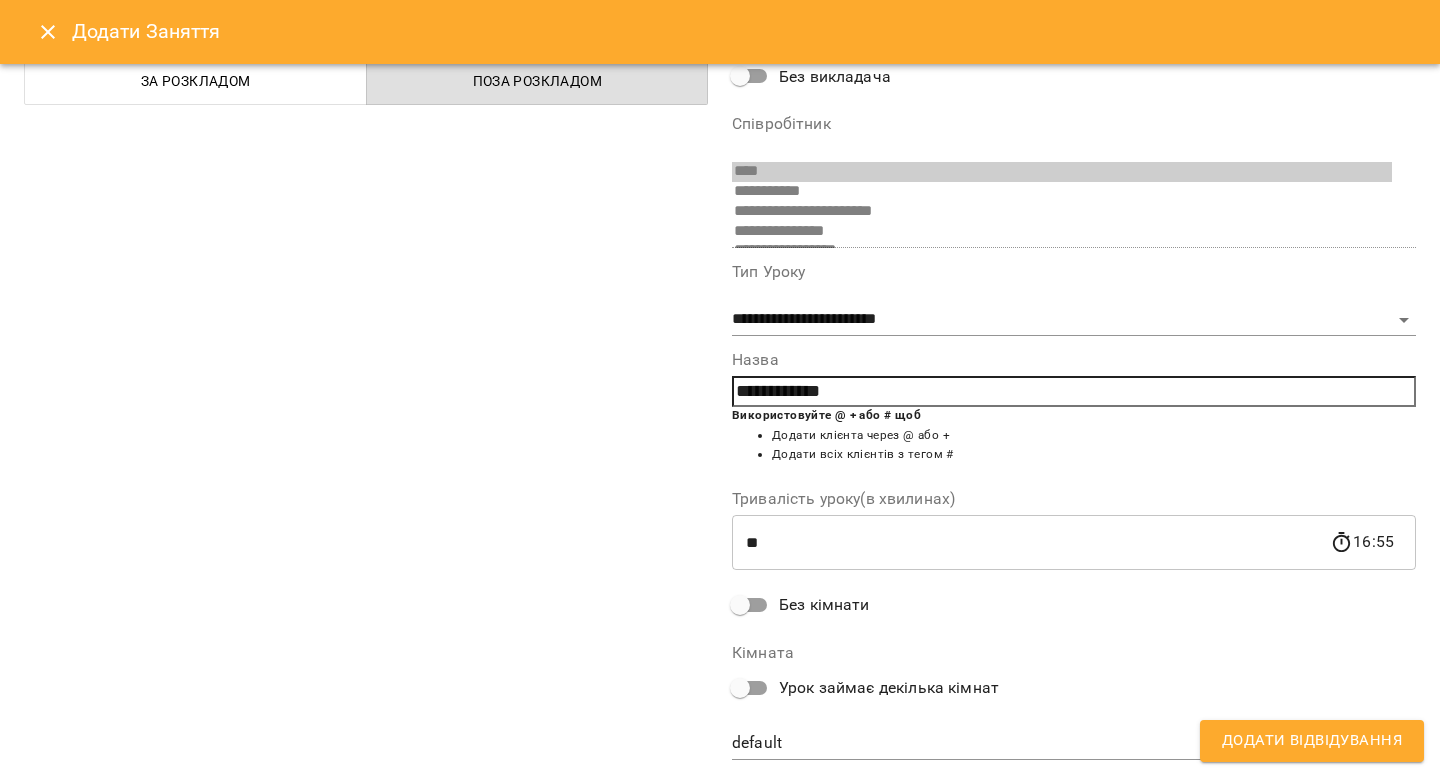 click on "Додати Відвідування" at bounding box center (1312, 741) 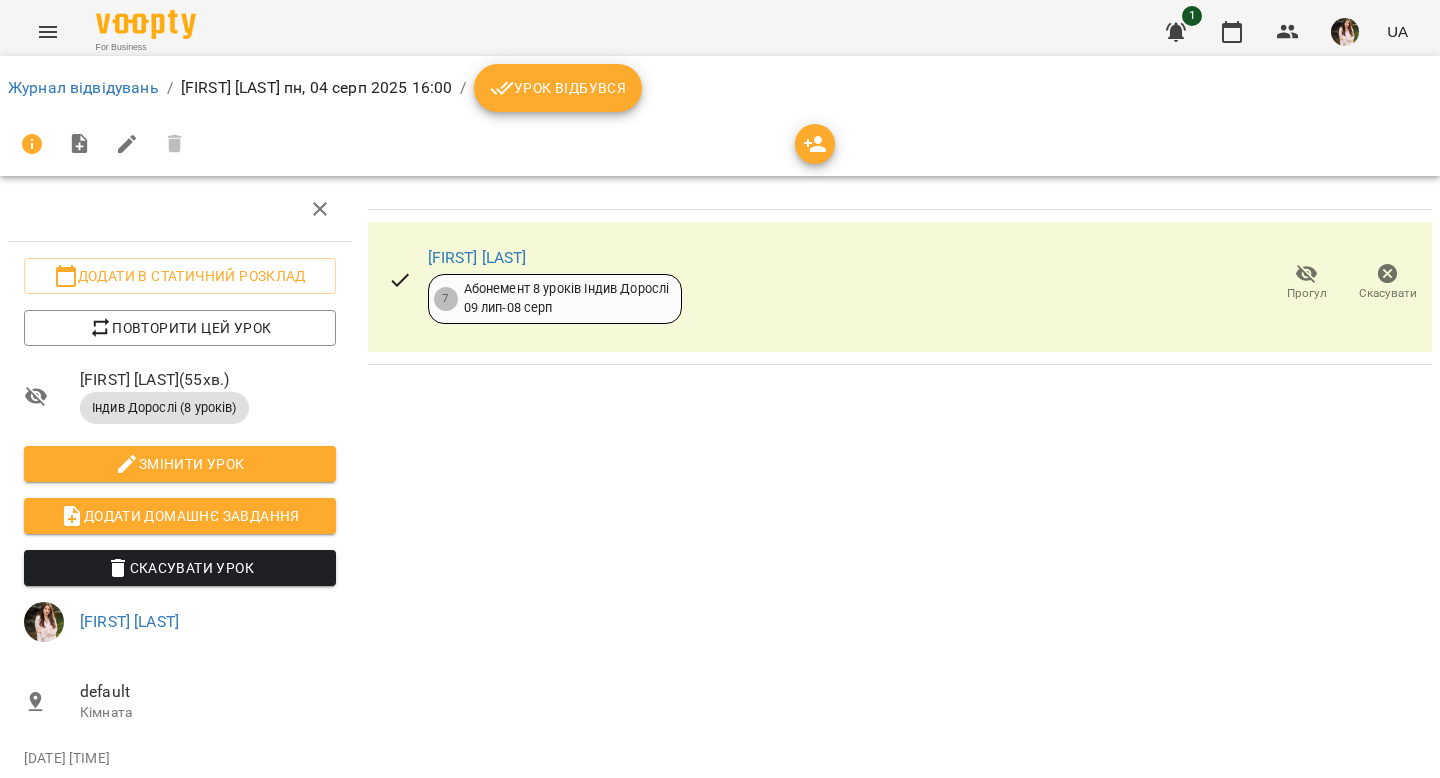 click on "Урок відбувся" at bounding box center [558, 88] 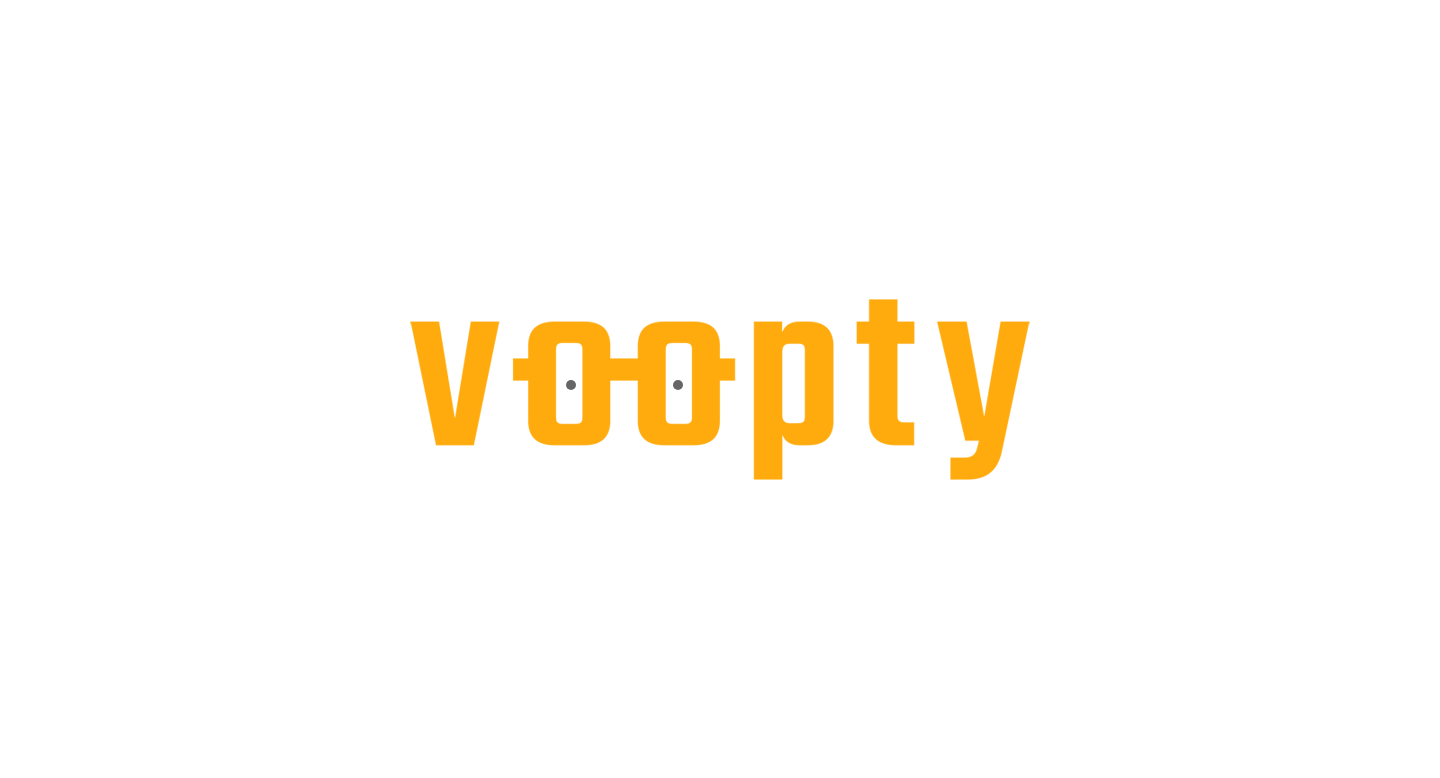 scroll, scrollTop: 0, scrollLeft: 0, axis: both 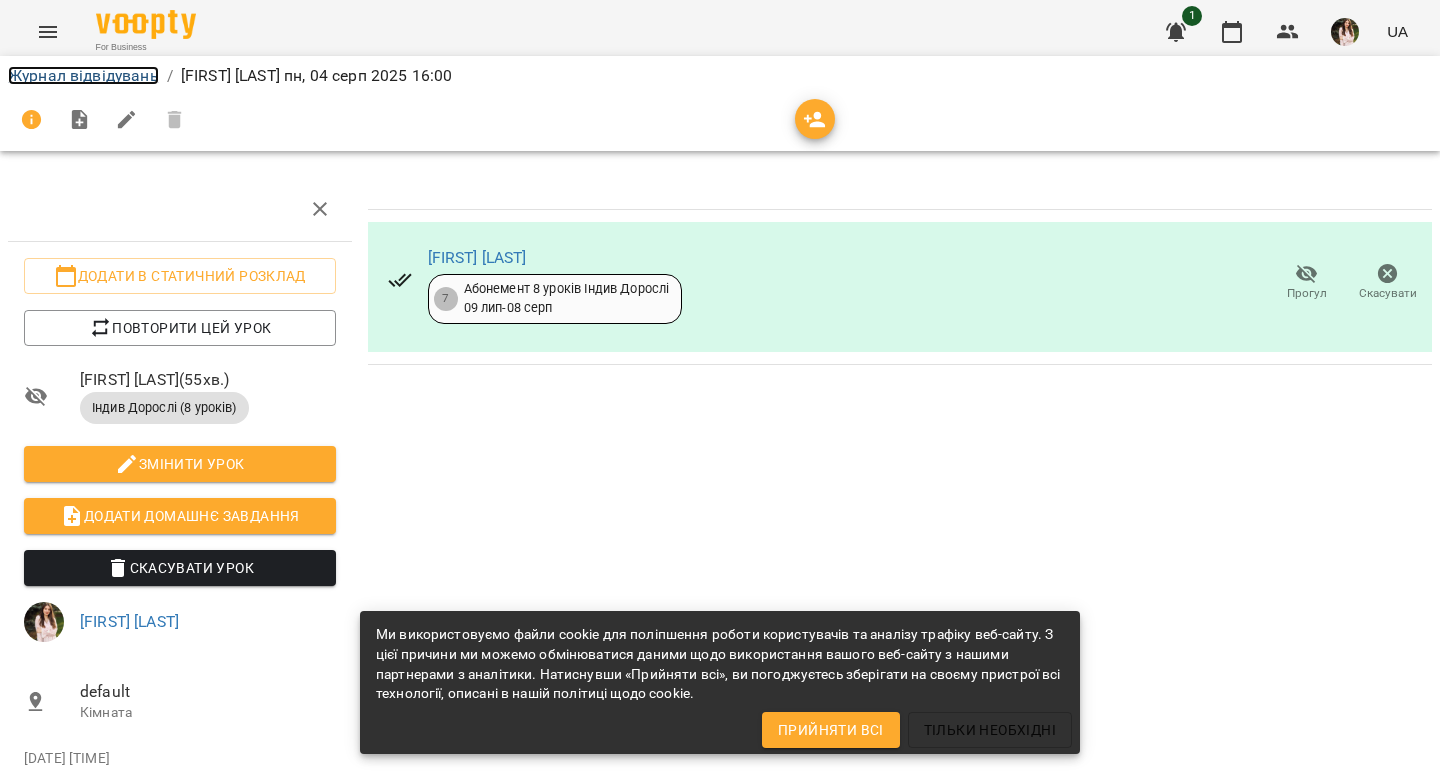 click on "Журнал відвідувань" at bounding box center (83, 75) 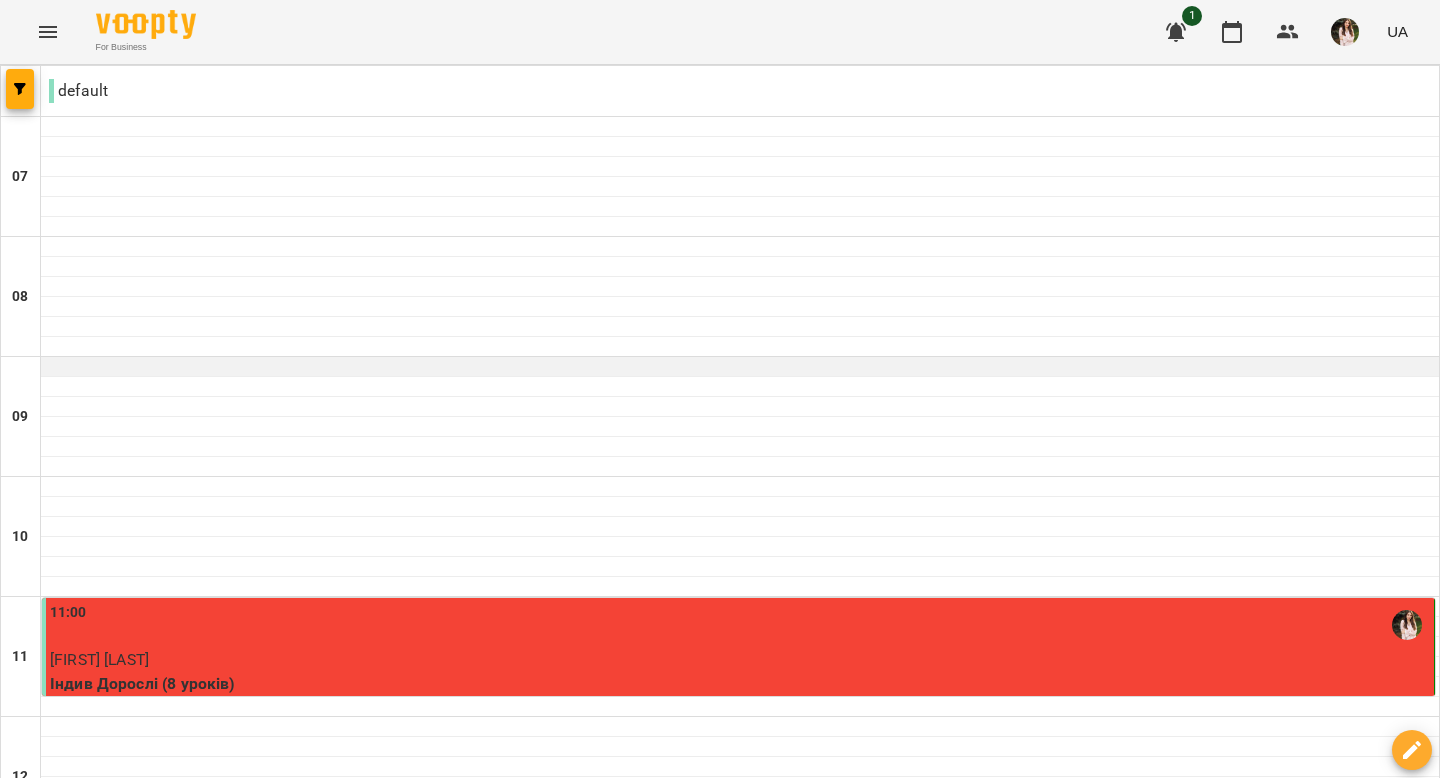 scroll, scrollTop: 0, scrollLeft: 0, axis: both 